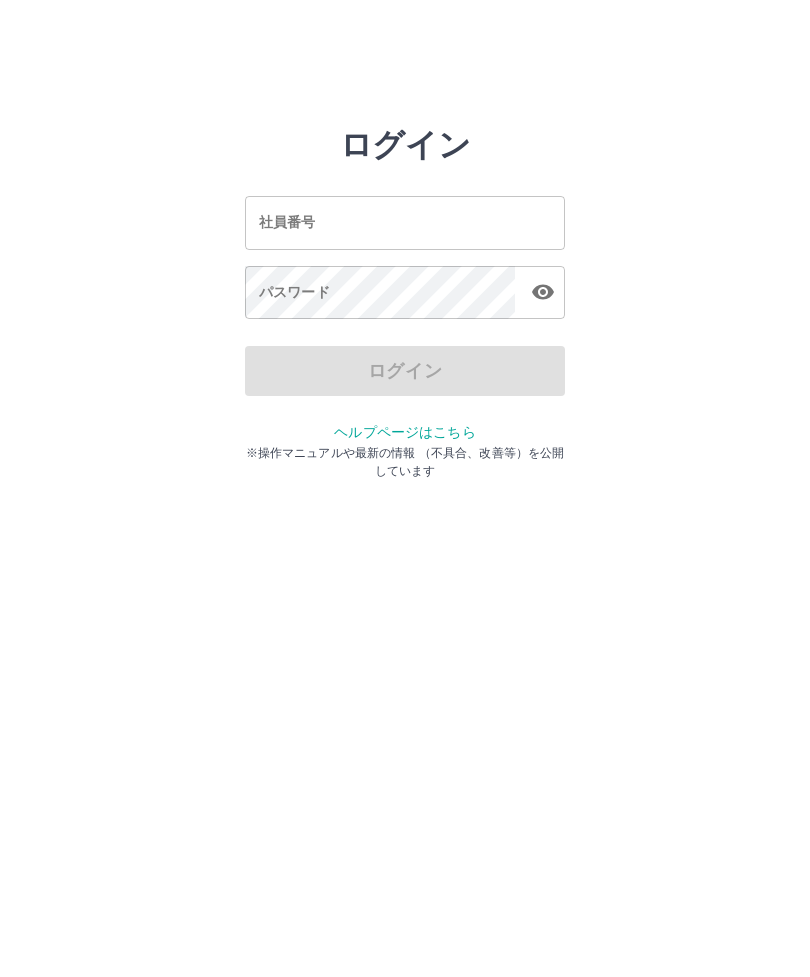 scroll, scrollTop: 0, scrollLeft: 0, axis: both 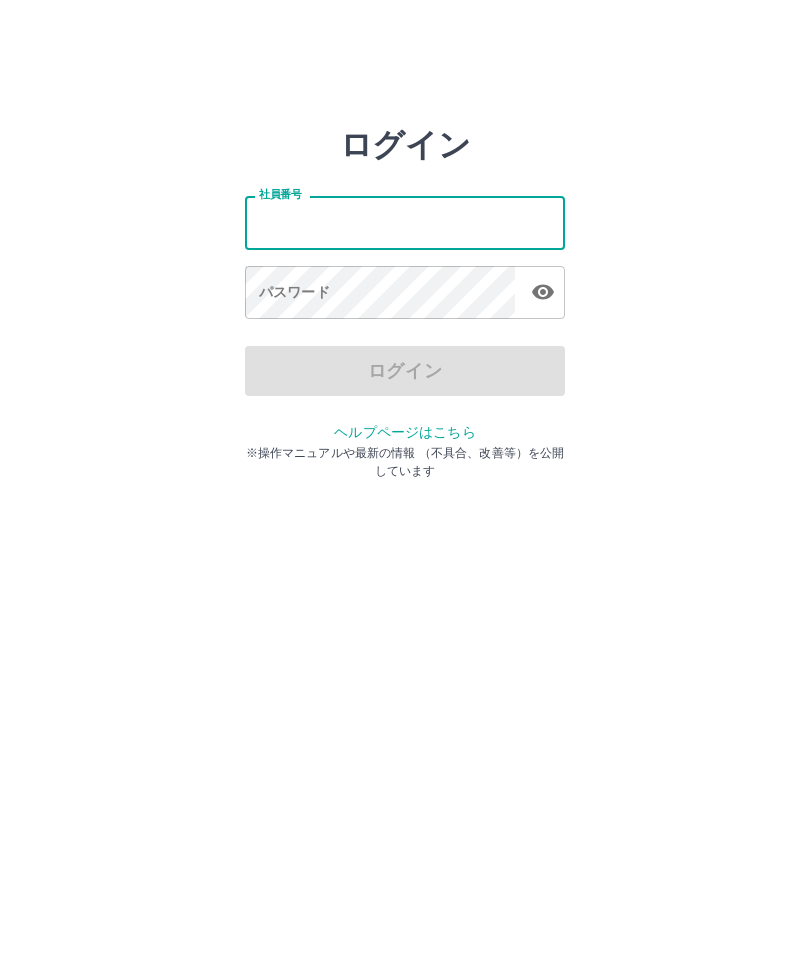 click on "社員番号" at bounding box center [405, 222] 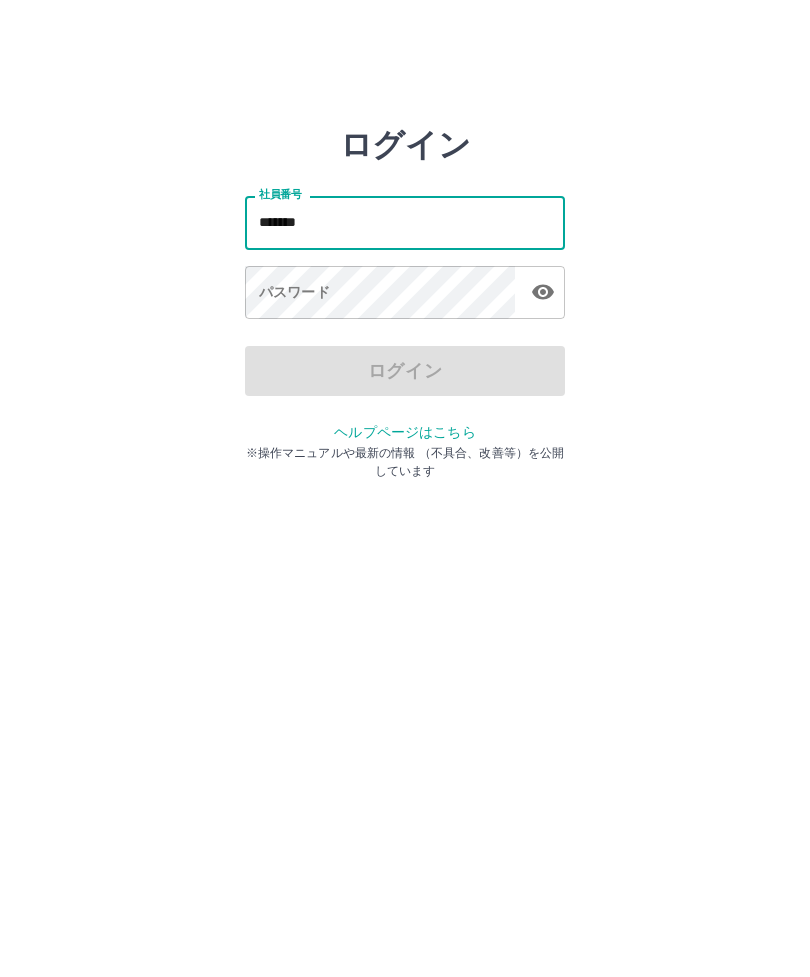 type on "*******" 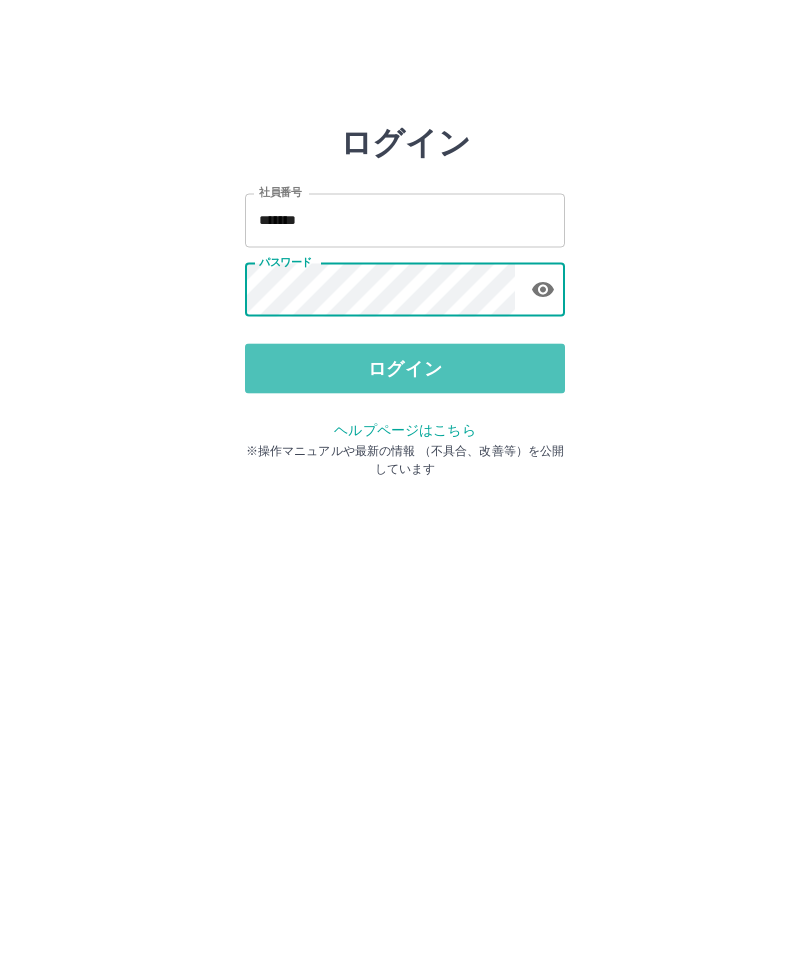 click on "ログイン" at bounding box center [405, 371] 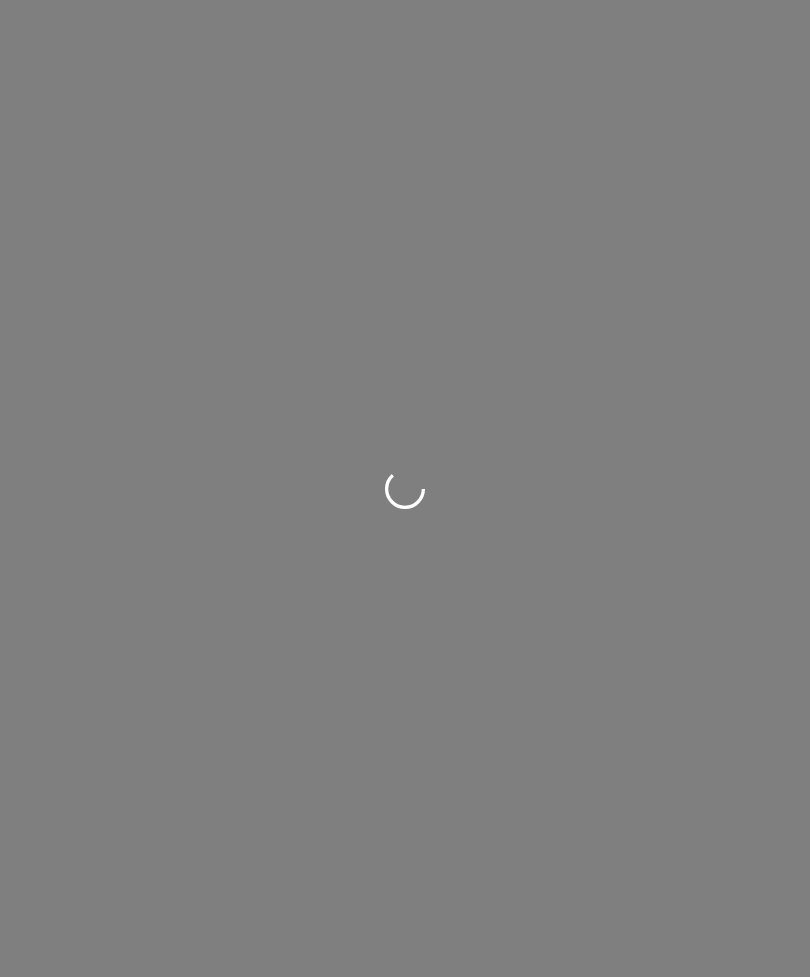 scroll, scrollTop: 0, scrollLeft: 0, axis: both 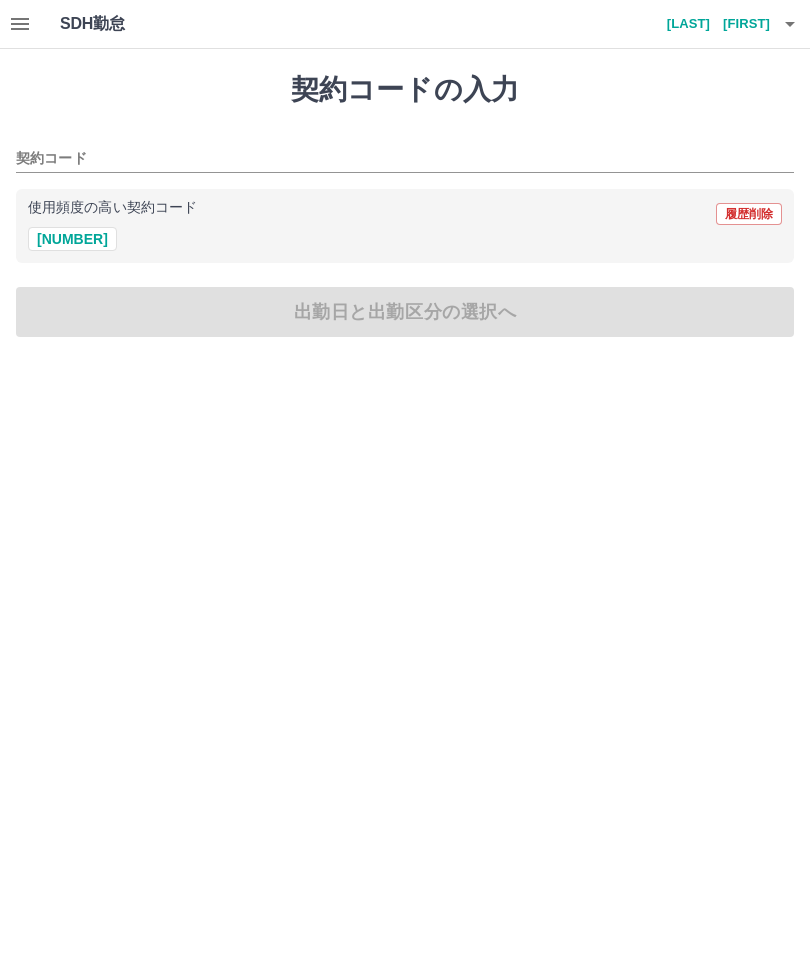 click on "[NUMBER]" at bounding box center [72, 239] 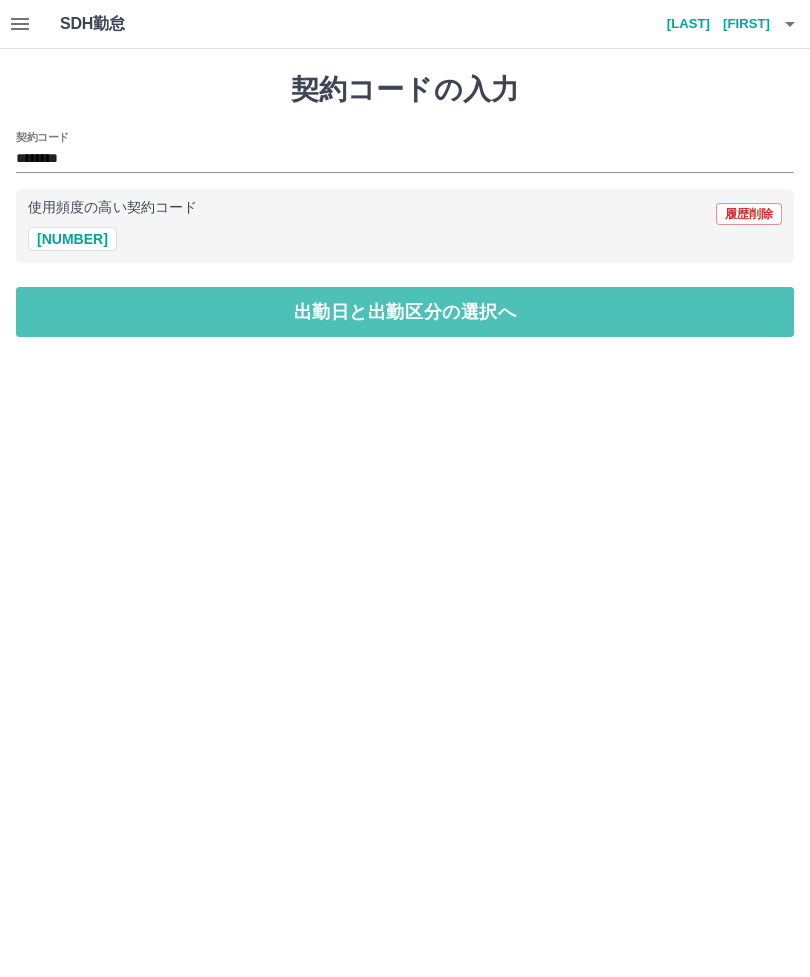 click on "出勤日と出勤区分の選択へ" at bounding box center [405, 312] 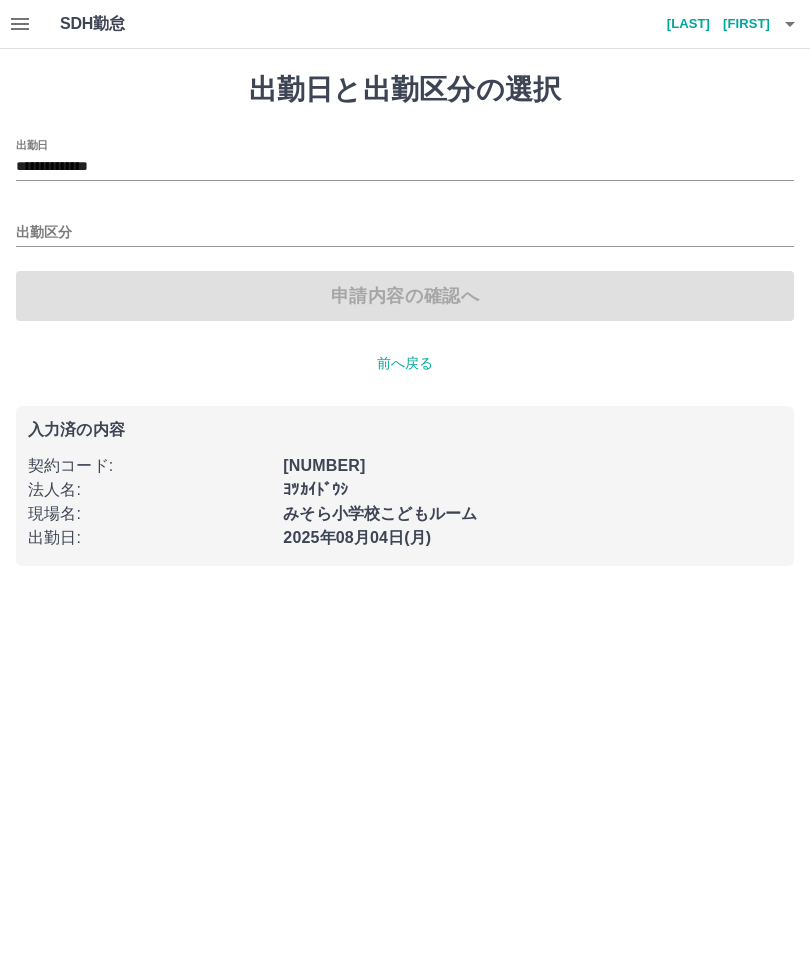 click on "出勤区分" at bounding box center (405, 226) 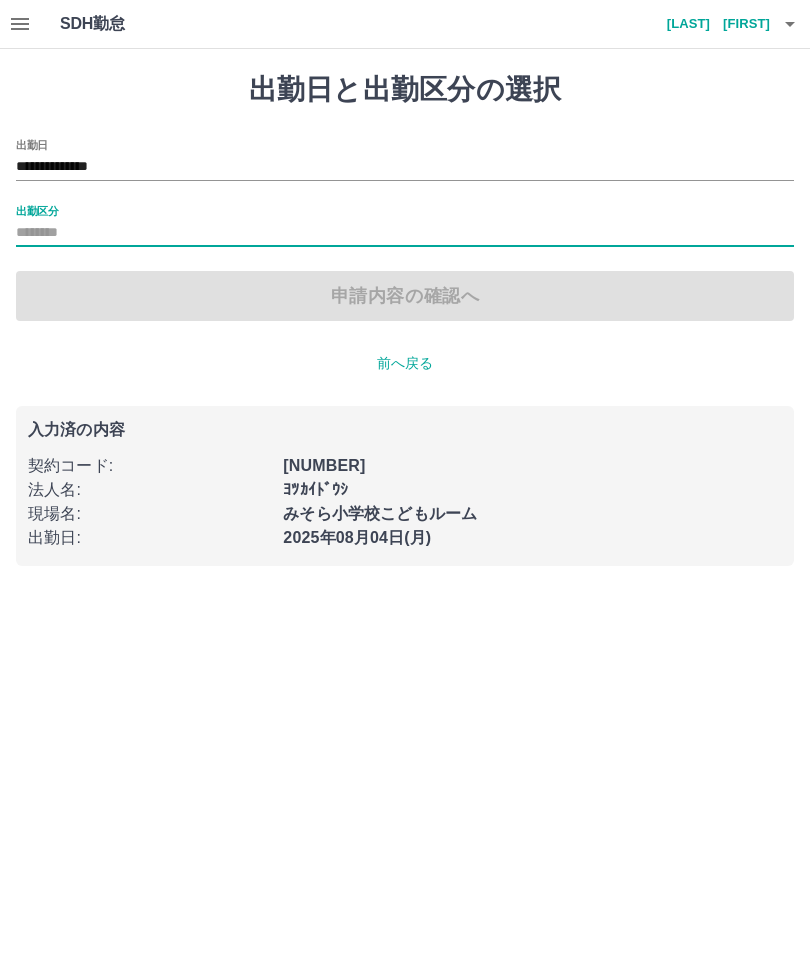 click on "出勤区分" at bounding box center (405, 233) 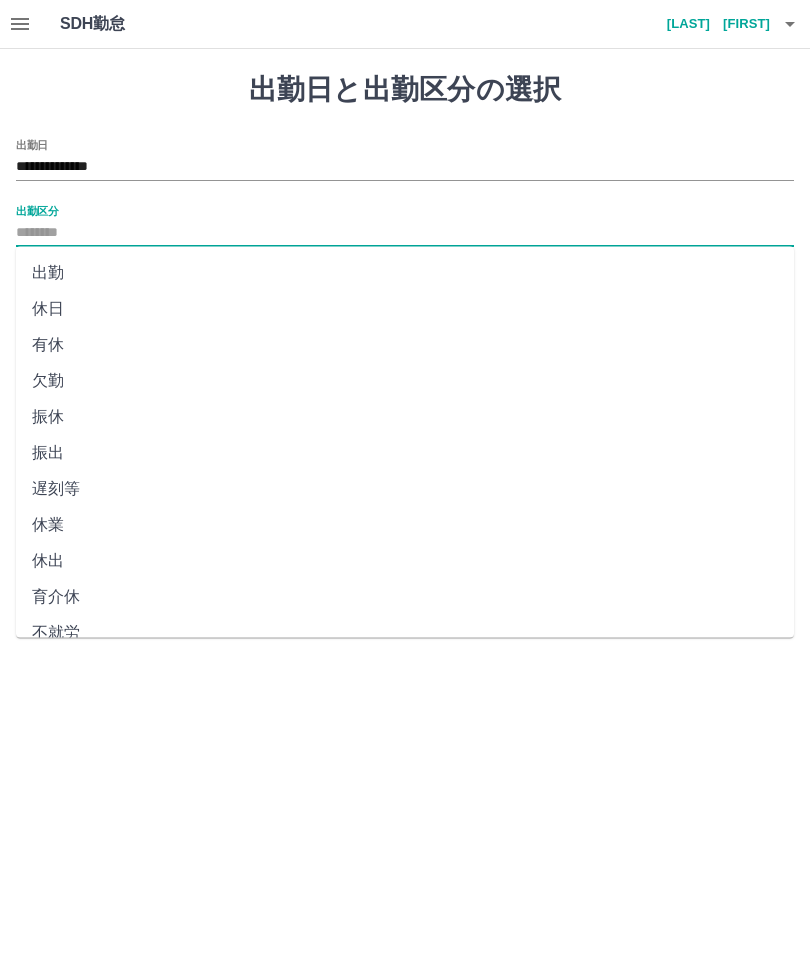 click on "出勤" at bounding box center [405, 273] 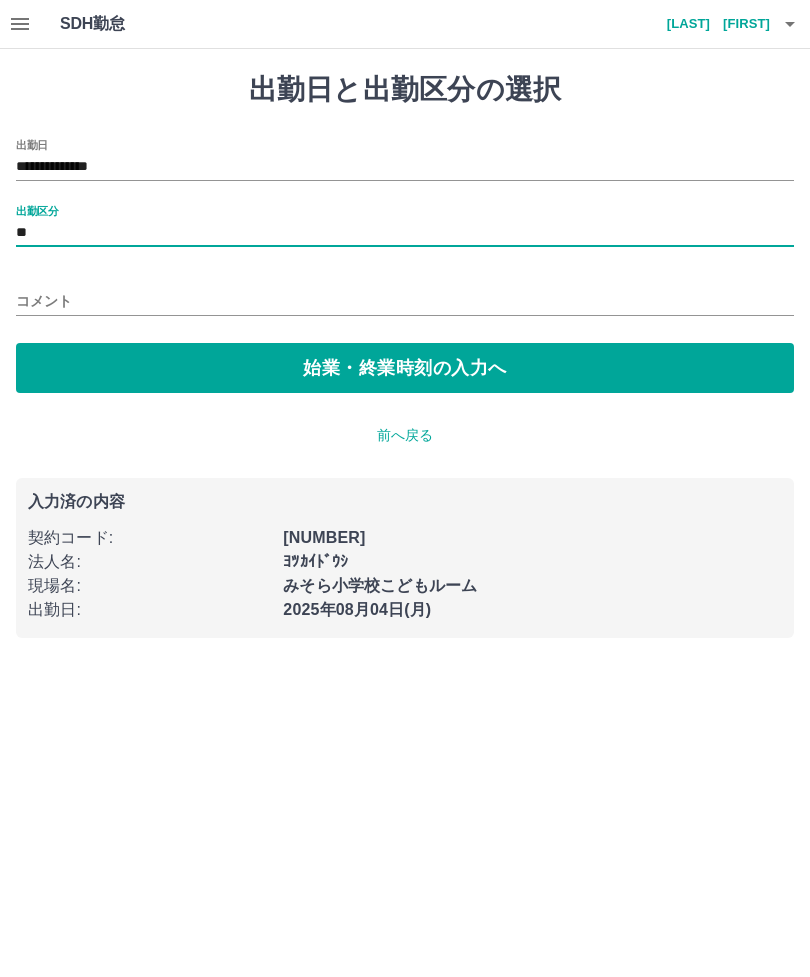 click on "始業・終業時刻の入力へ" at bounding box center [405, 368] 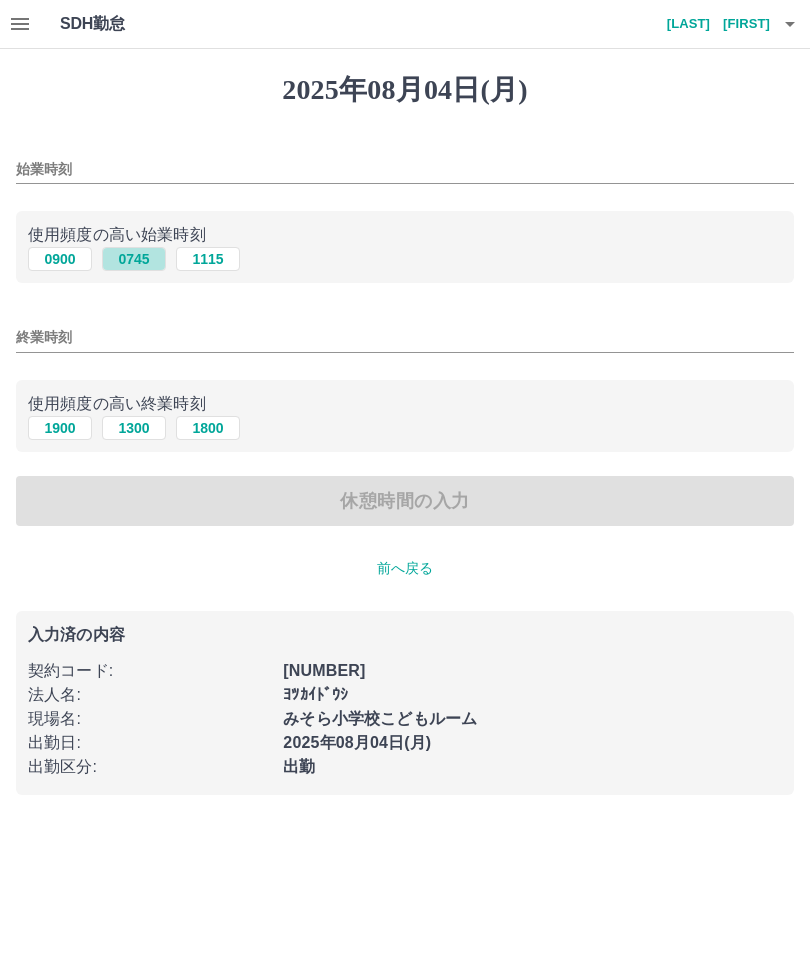 click on "0745" at bounding box center [134, 259] 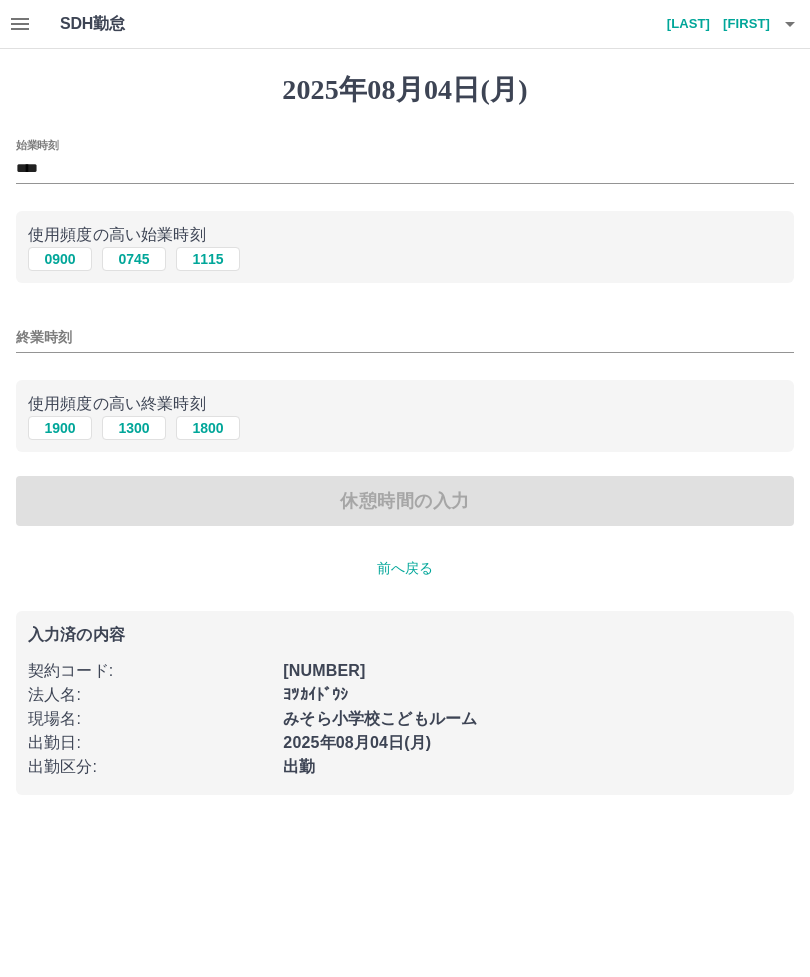 click on "1900" at bounding box center (60, 428) 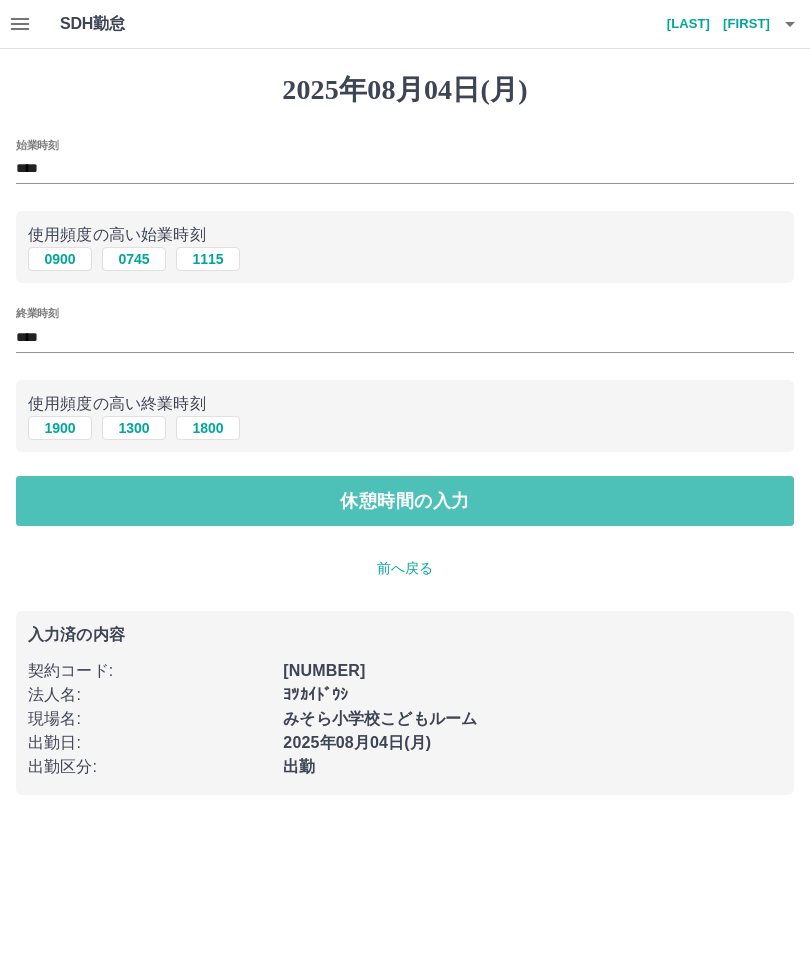 click on "休憩時間の入力" at bounding box center (405, 501) 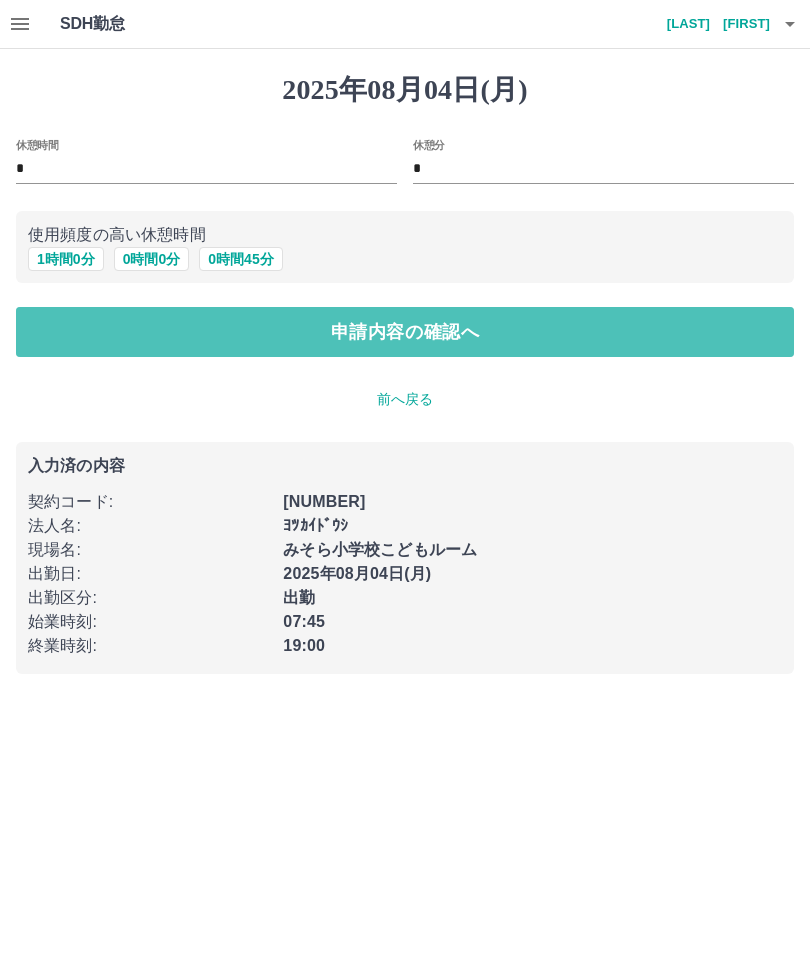 click on "申請内容の確認へ" at bounding box center [405, 332] 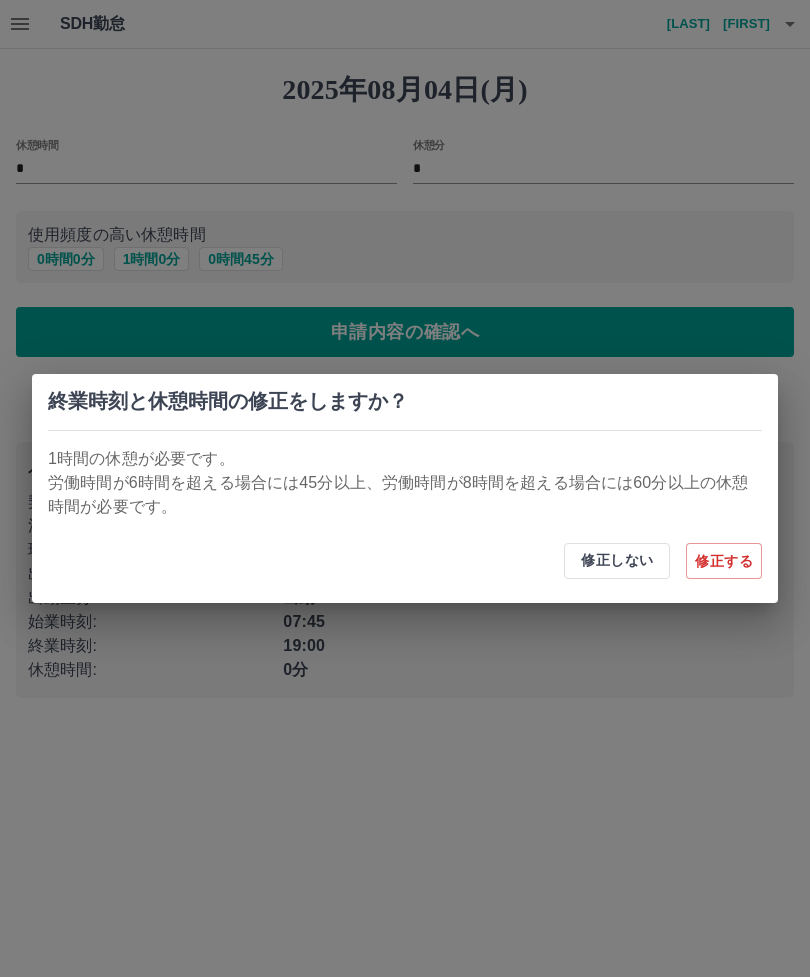 click on "修正しない" at bounding box center (617, 561) 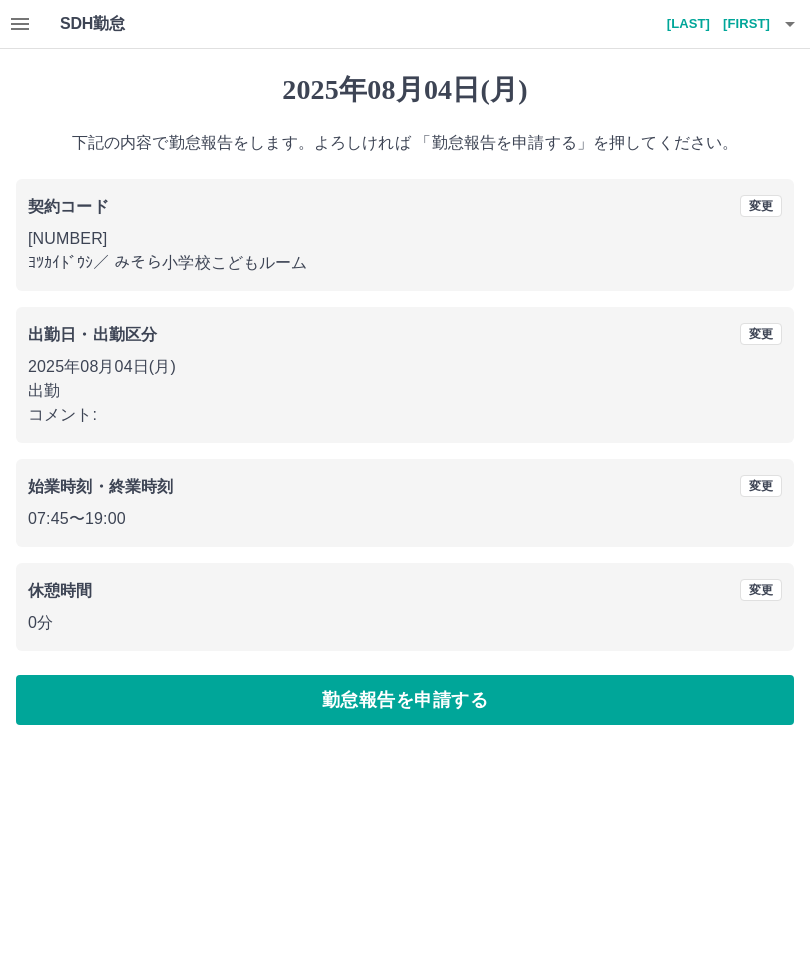 click on "勤怠報告を申請する" at bounding box center (405, 700) 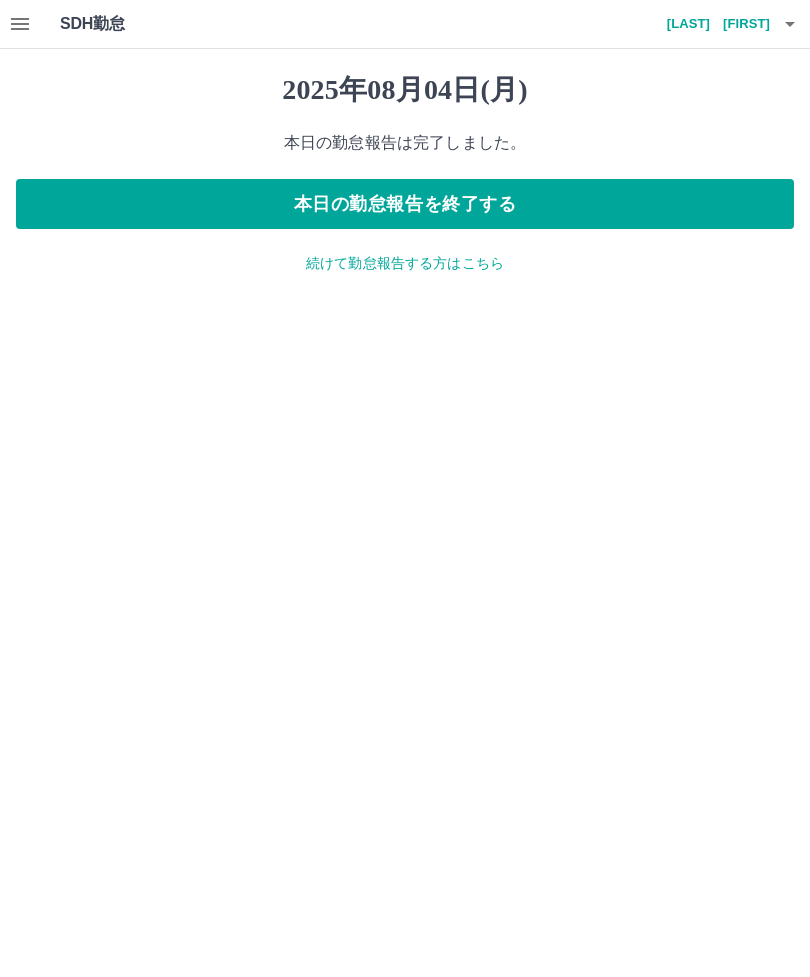 click on "続けて勤怠報告する方はこちら" at bounding box center (405, 263) 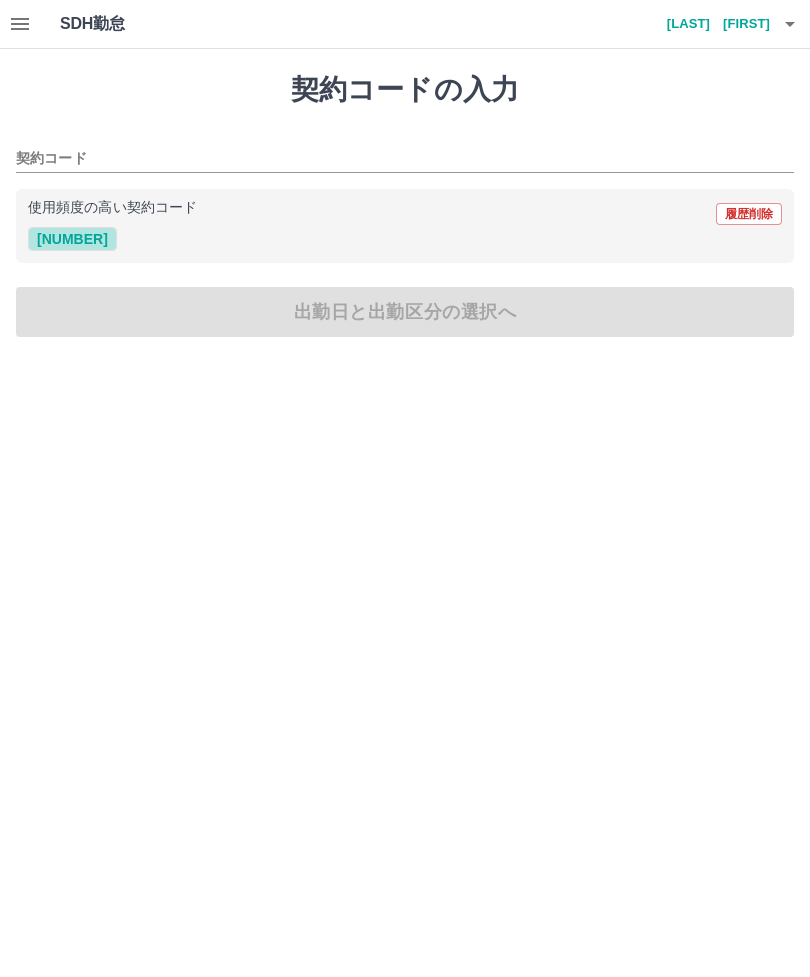 click on "[NUMBER]" at bounding box center (72, 239) 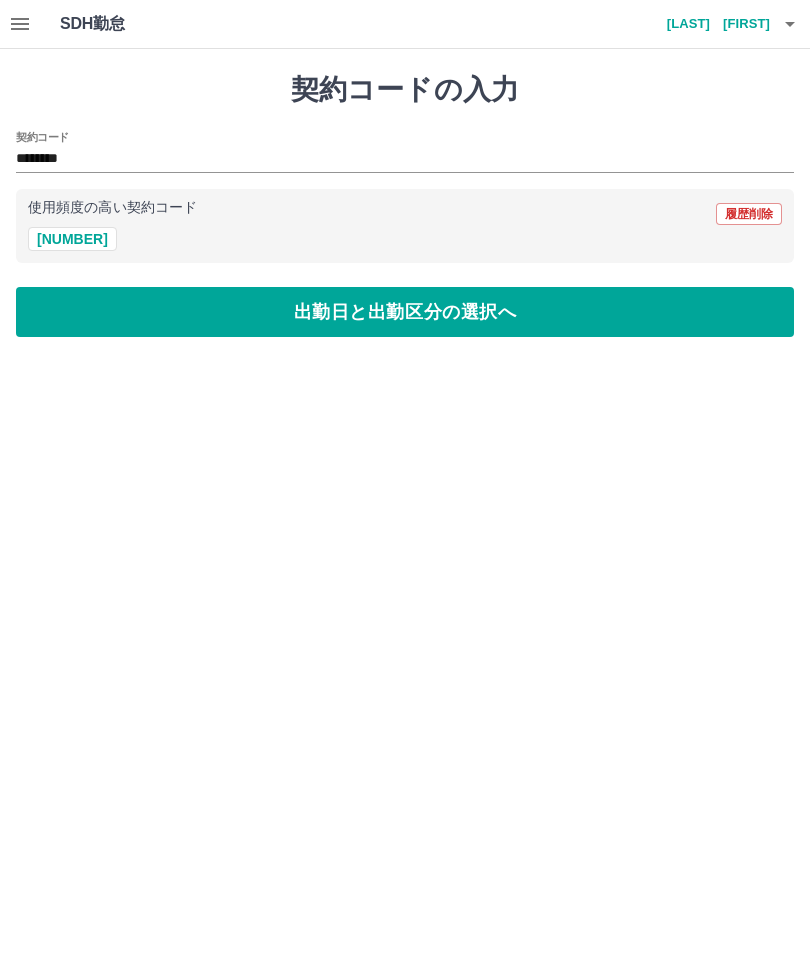click on "出勤日と出勤区分の選択へ" at bounding box center [405, 312] 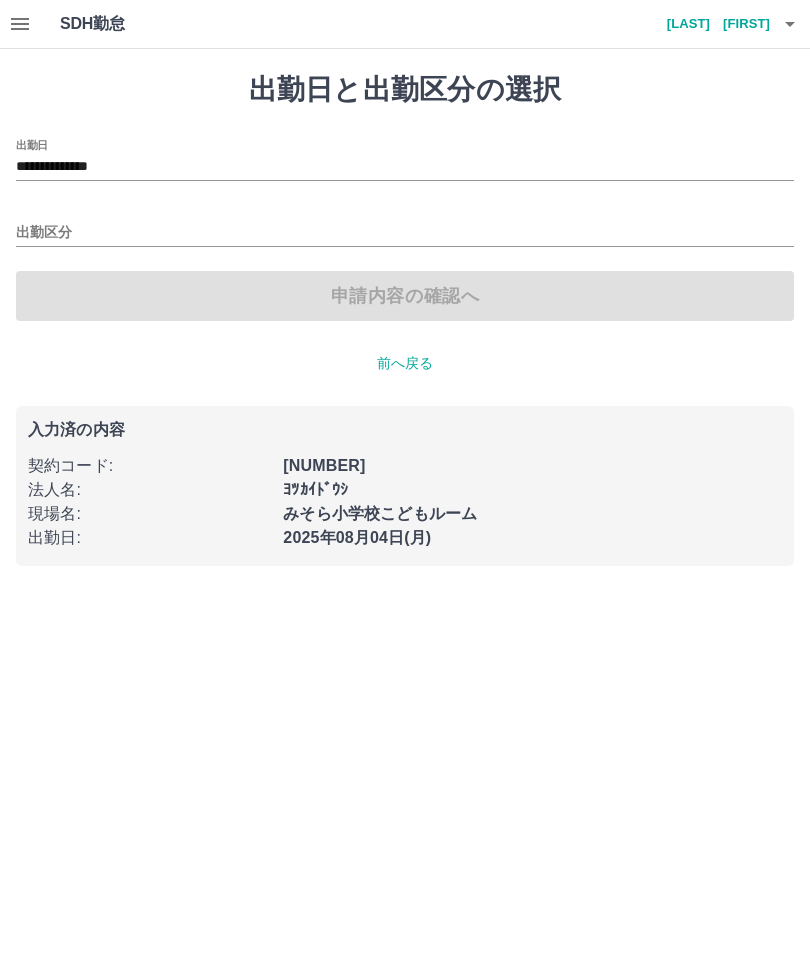 click on "**********" at bounding box center (405, 167) 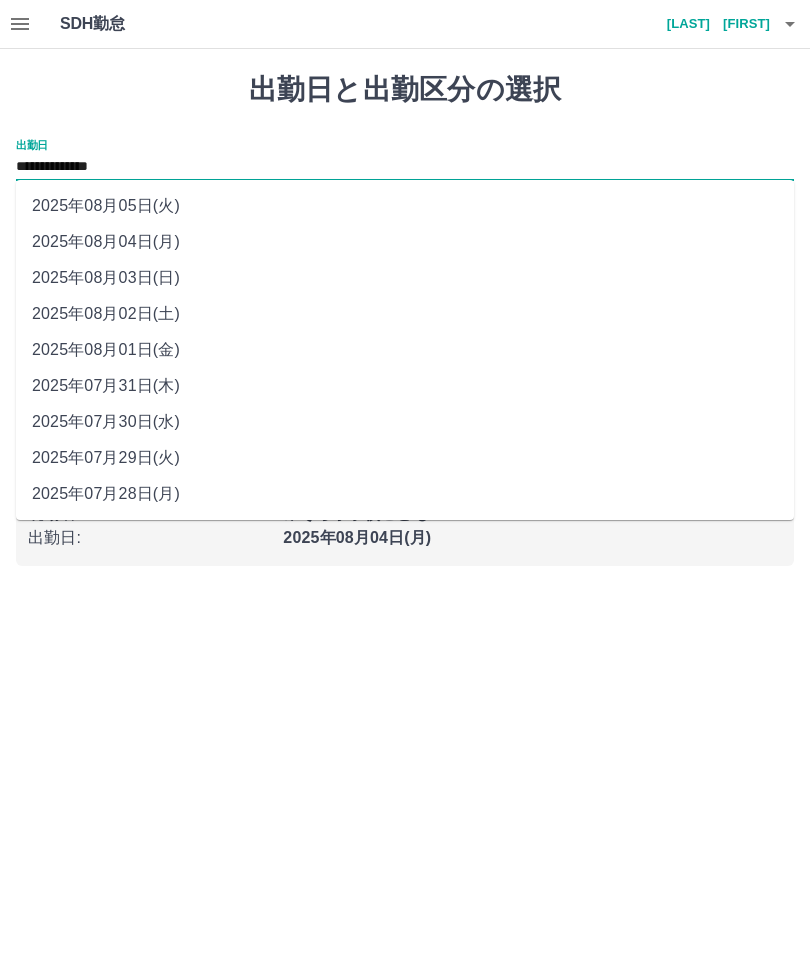 click on "2025年08月03日(日)" at bounding box center (405, 278) 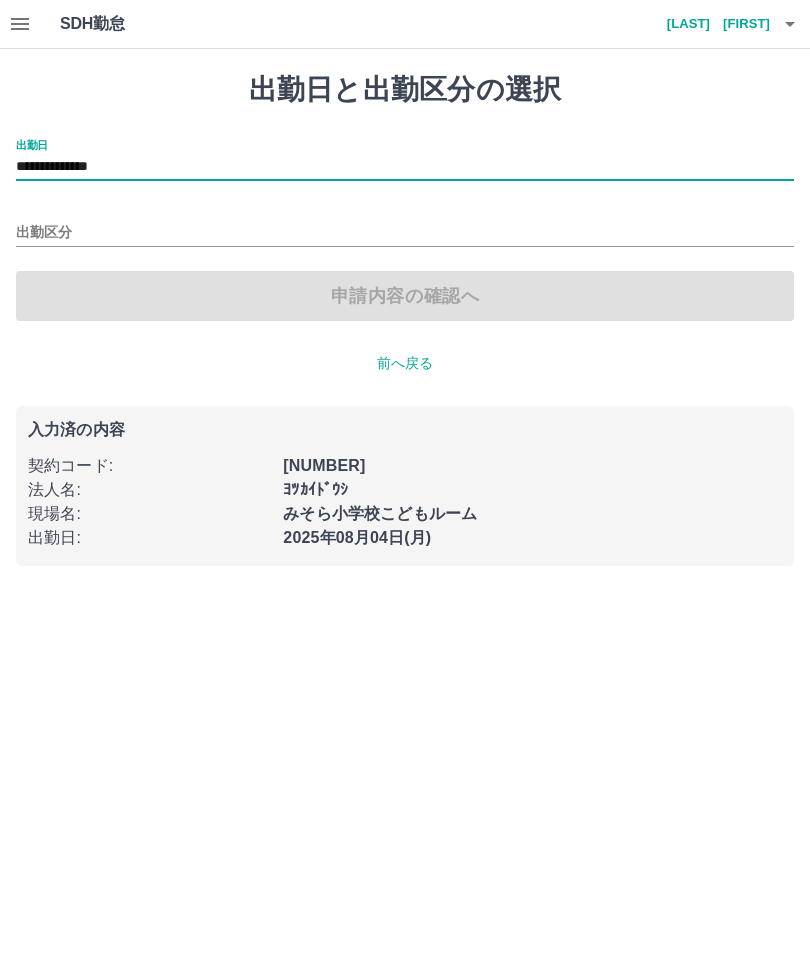 click on "出勤区分" at bounding box center [405, 233] 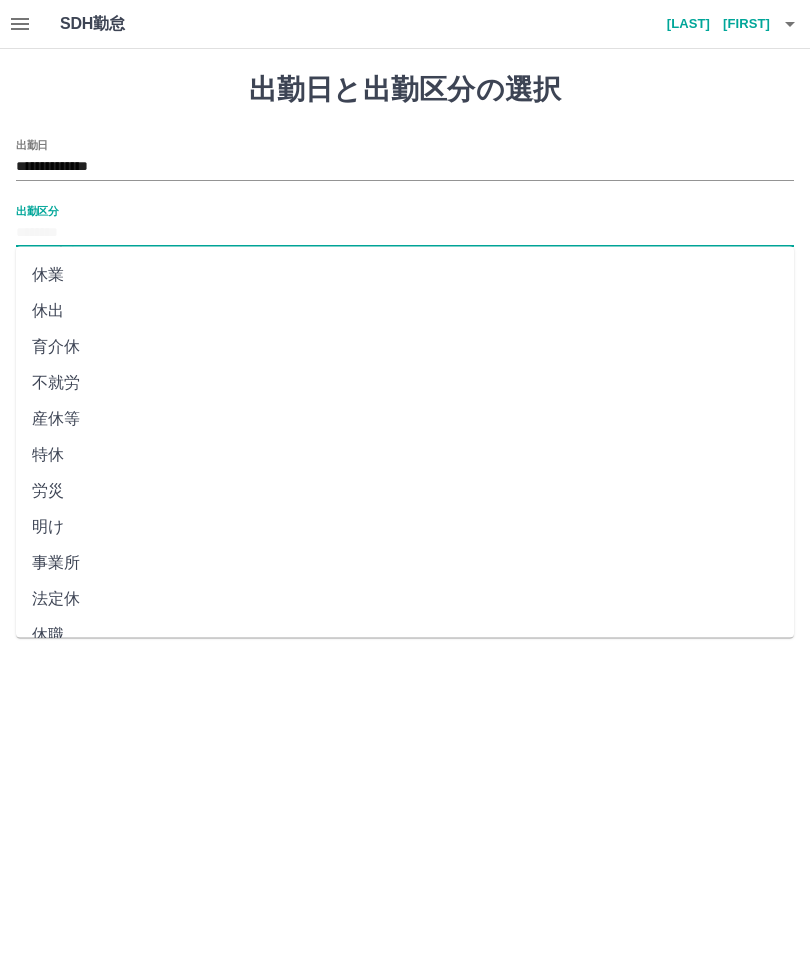 scroll, scrollTop: 248, scrollLeft: 0, axis: vertical 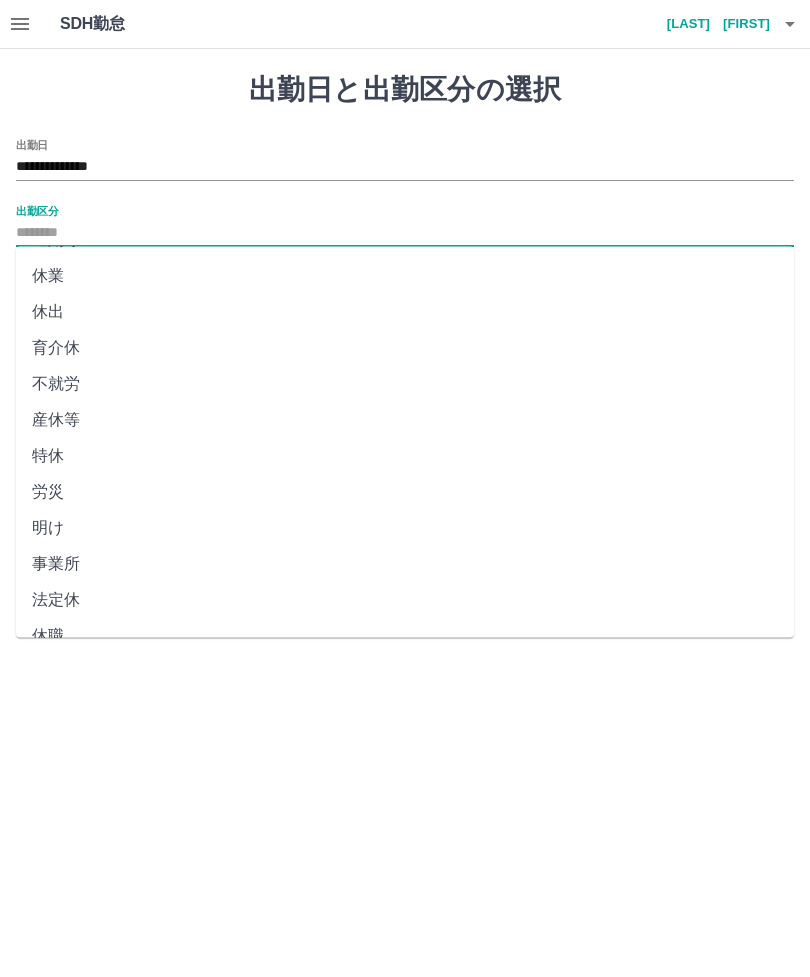 click on "法定休" at bounding box center [405, 601] 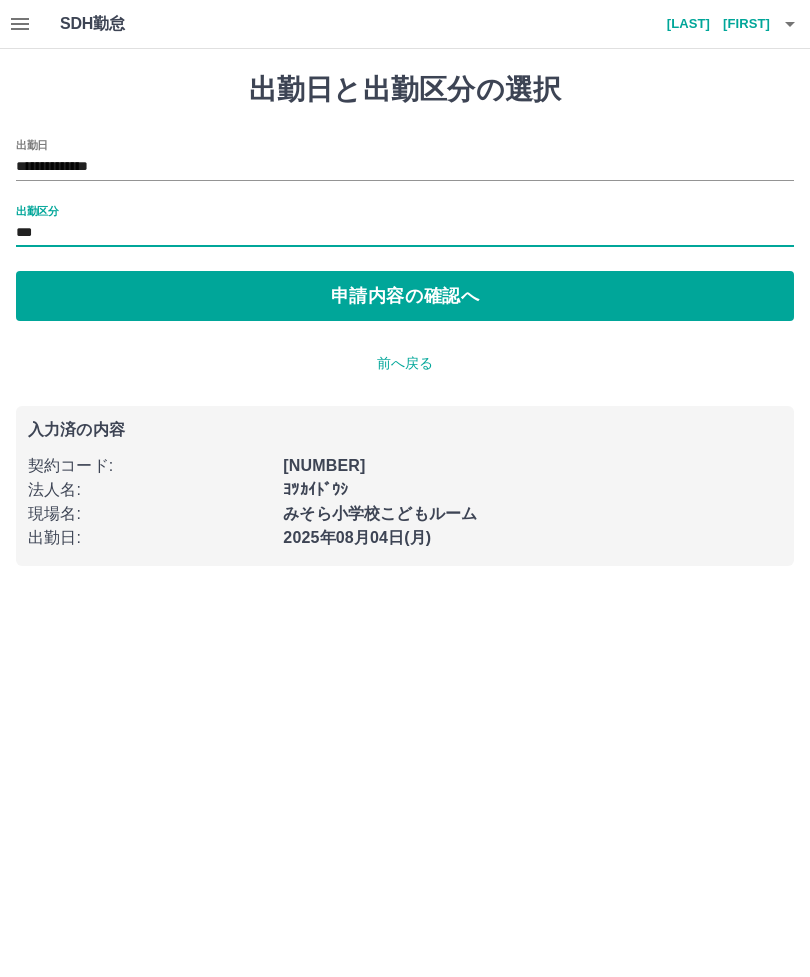 click on "申請内容の確認へ" at bounding box center (405, 296) 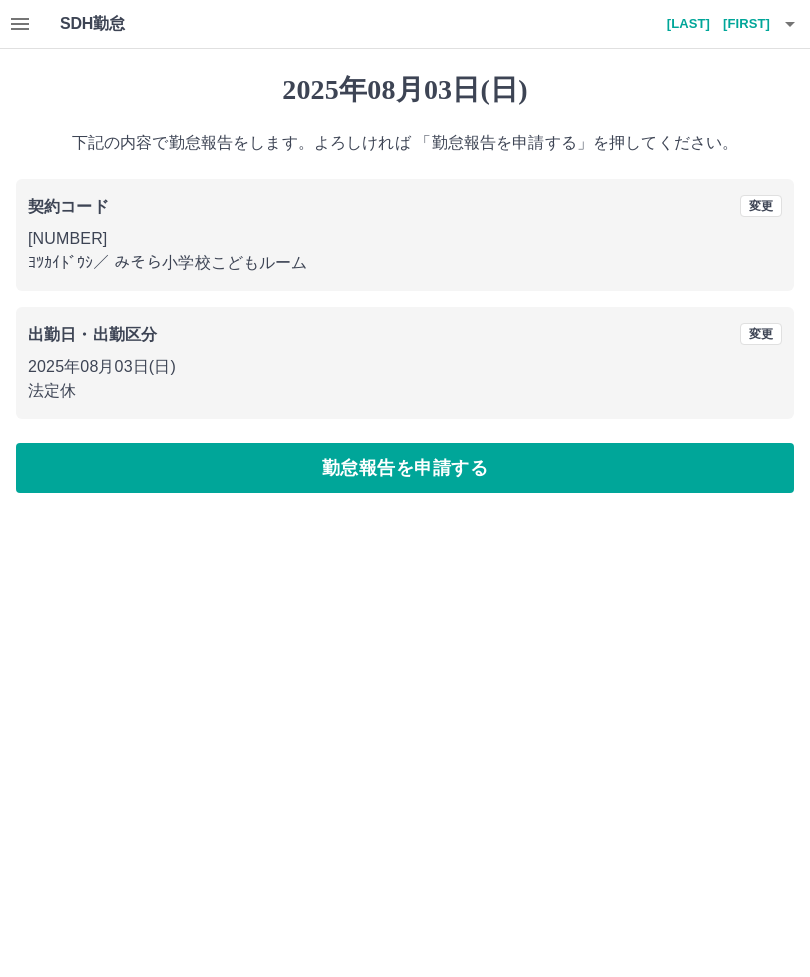 click on "勤怠報告を申請する" at bounding box center [405, 468] 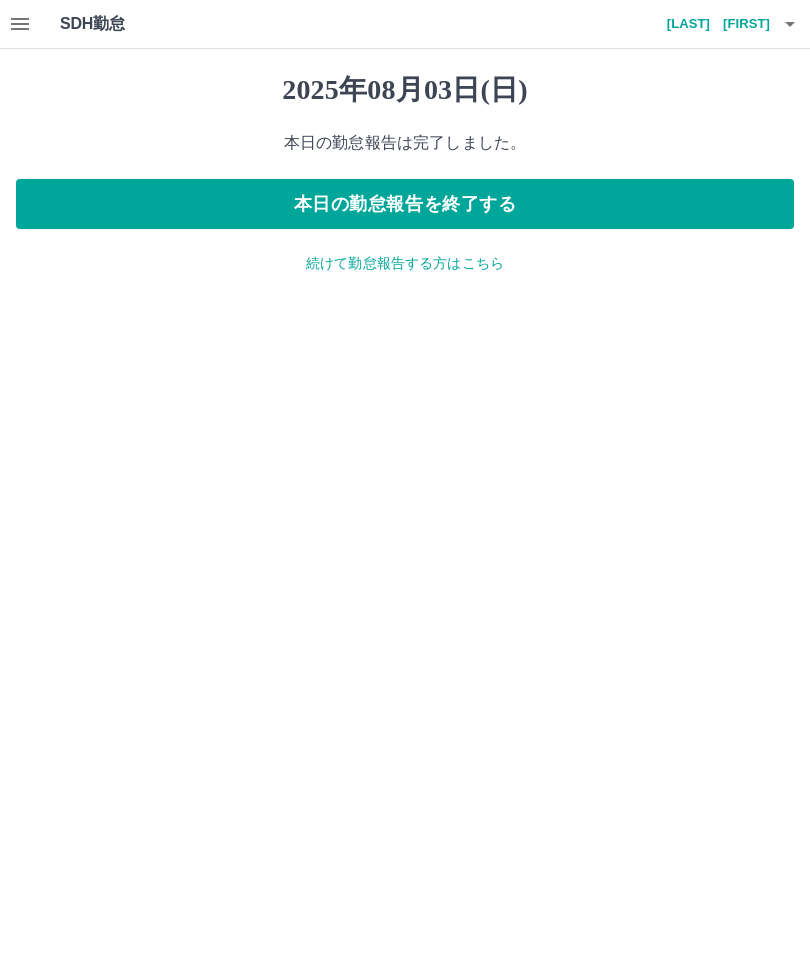 click on "続けて勤怠報告する方はこちら" at bounding box center [405, 263] 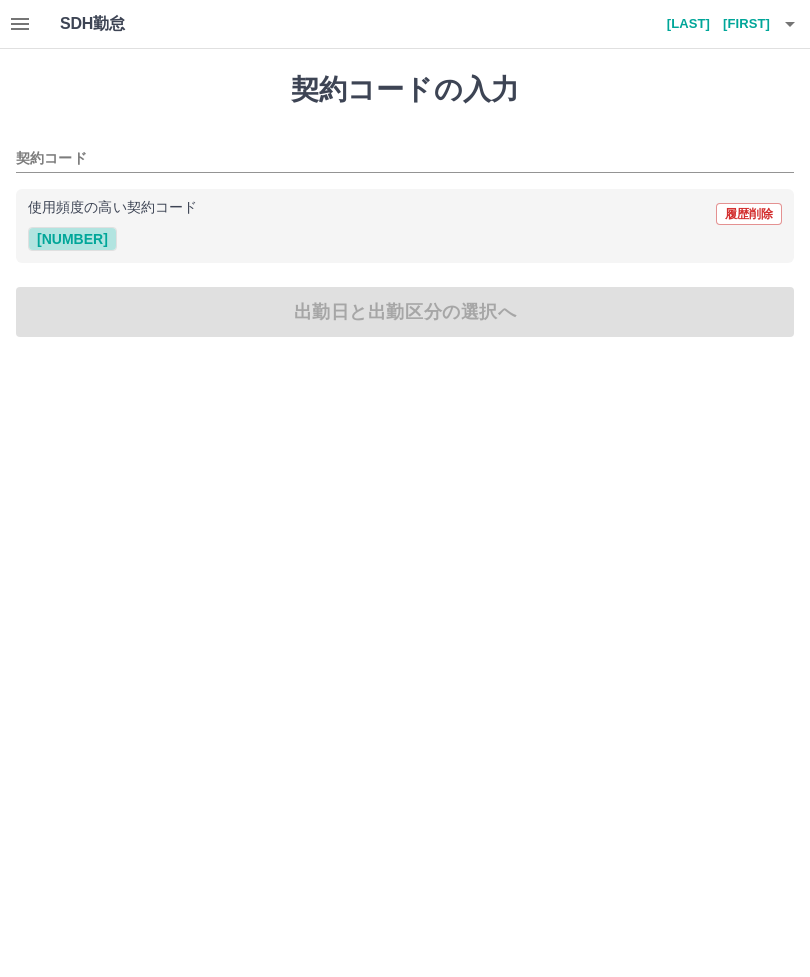 click on "[NUMBER]" at bounding box center [72, 239] 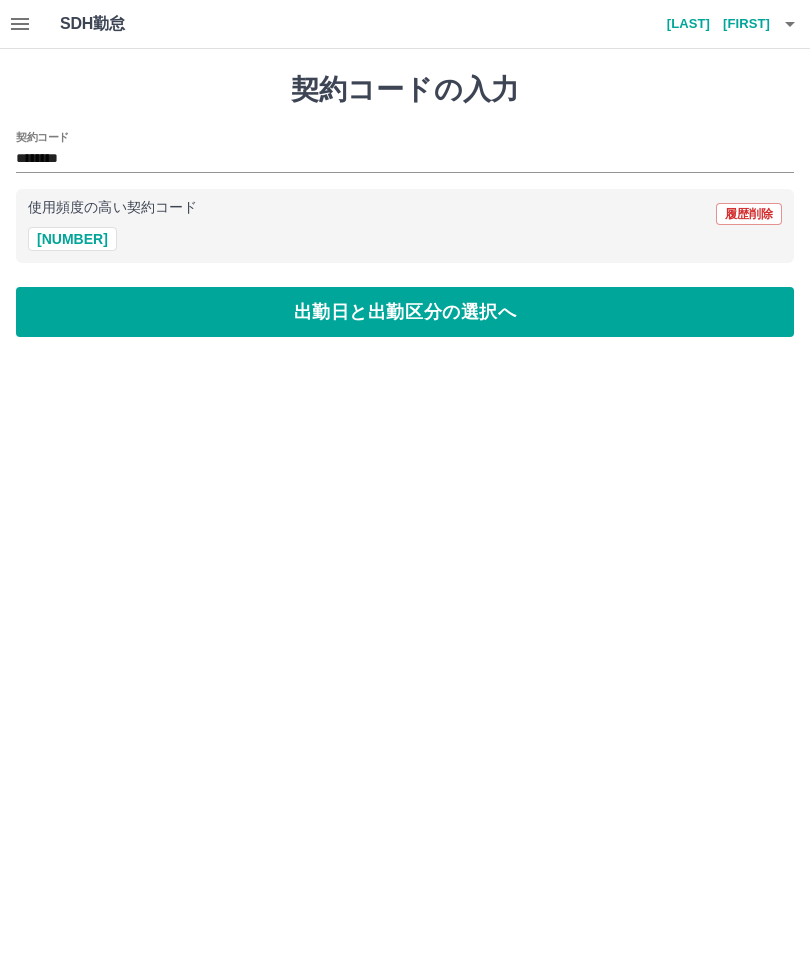 click on "出勤日と出勤区分の選択へ" at bounding box center [405, 312] 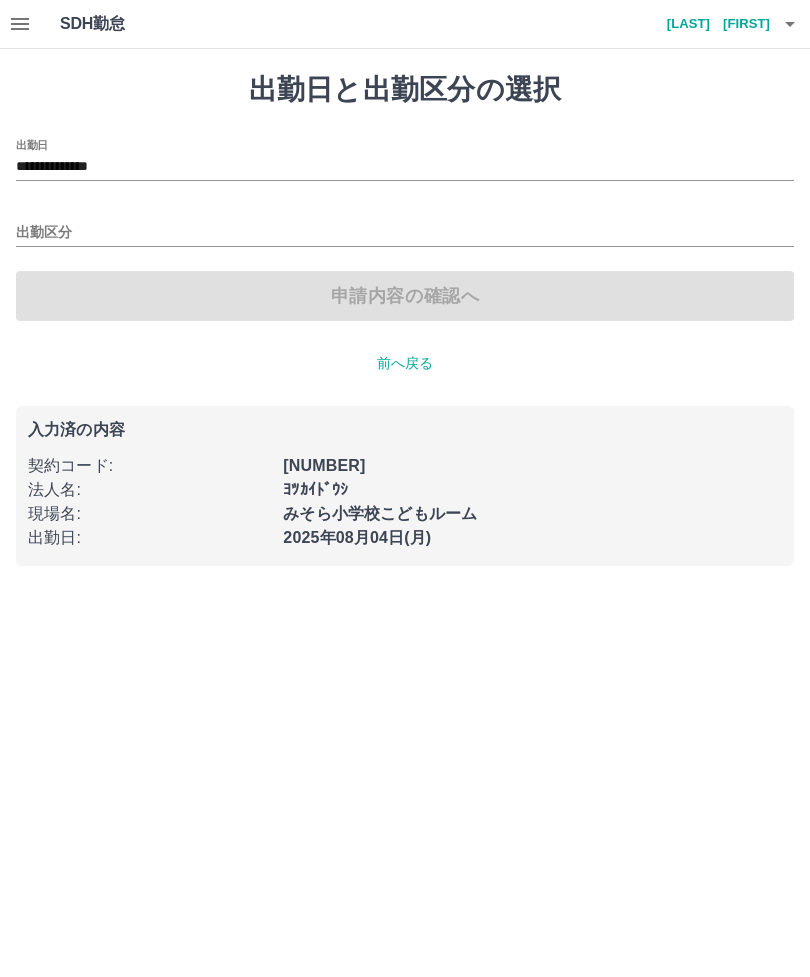 click on "出勤区分" at bounding box center [405, 233] 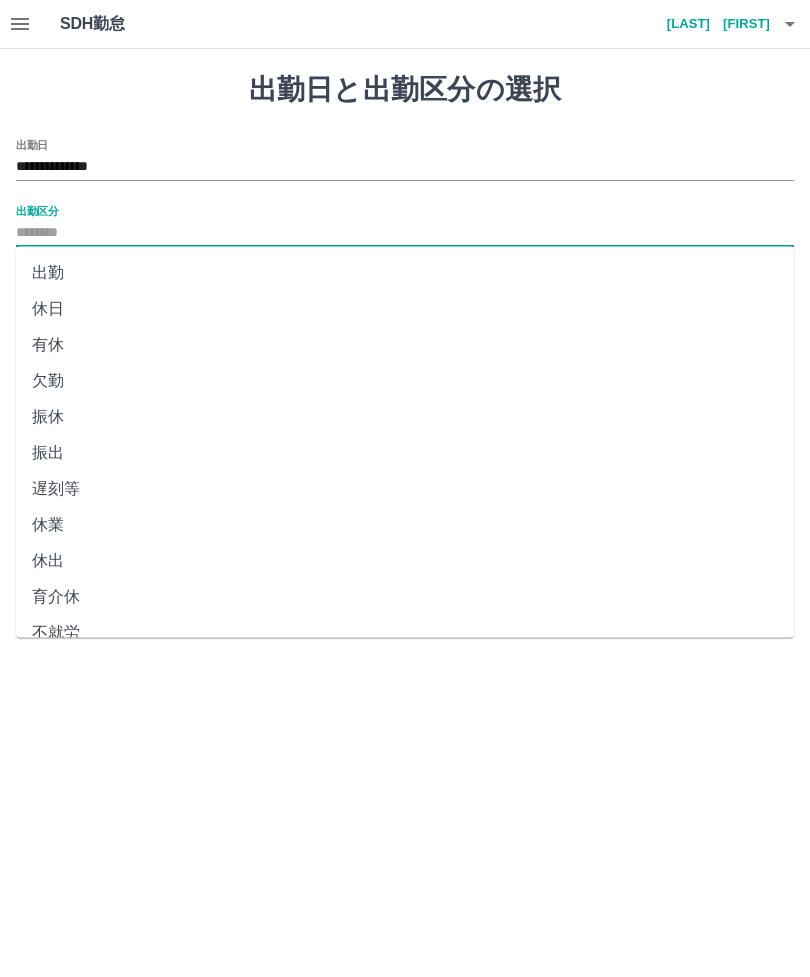 click on "休日" at bounding box center [405, 309] 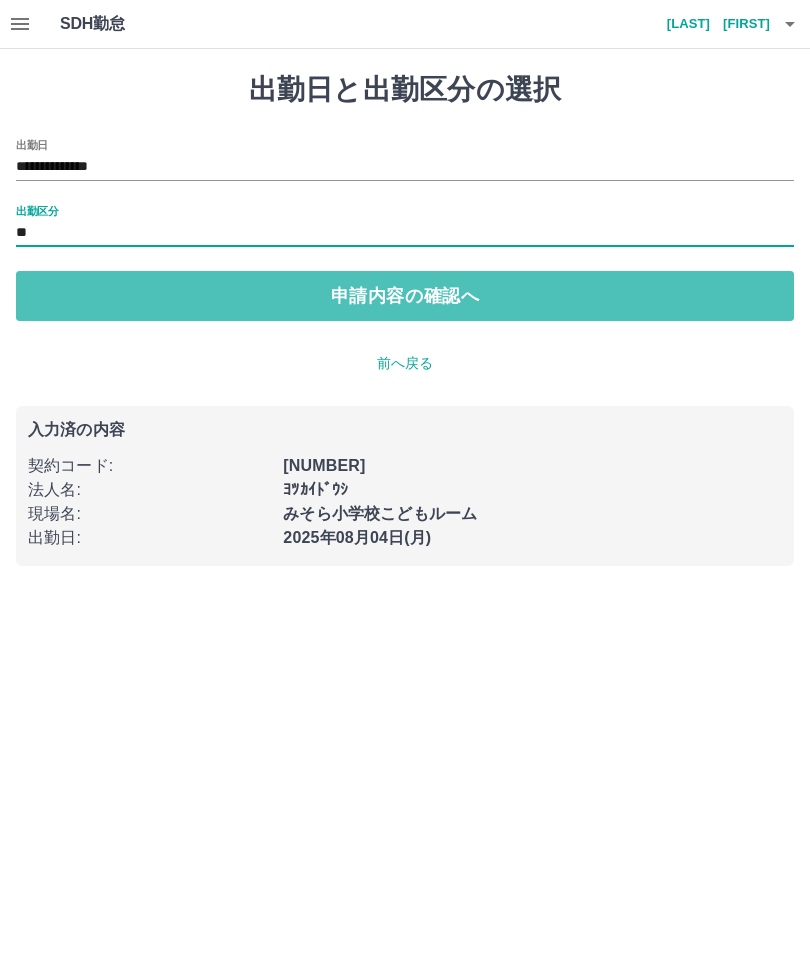 click on "申請内容の確認へ" at bounding box center (405, 296) 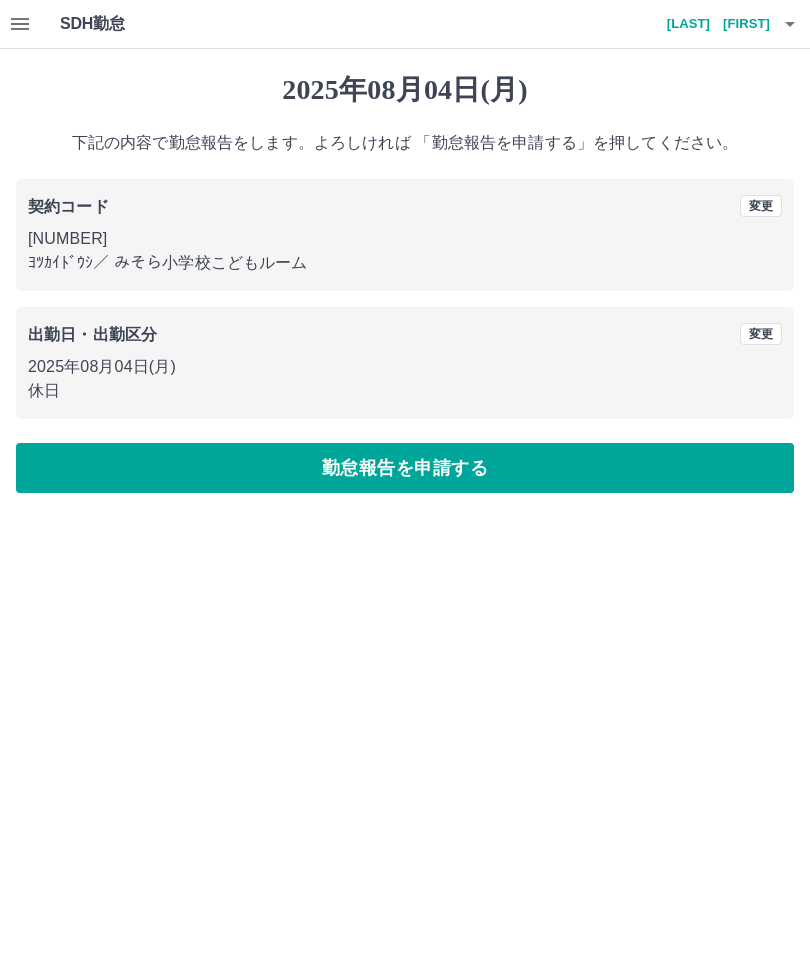 click 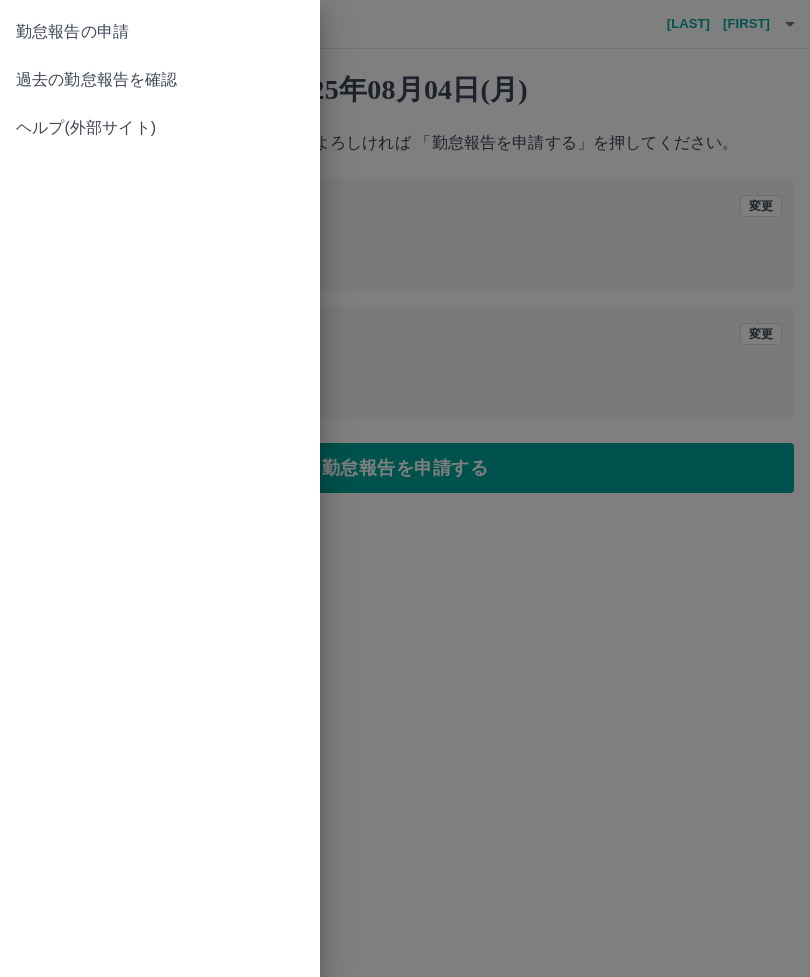 click at bounding box center (405, 488) 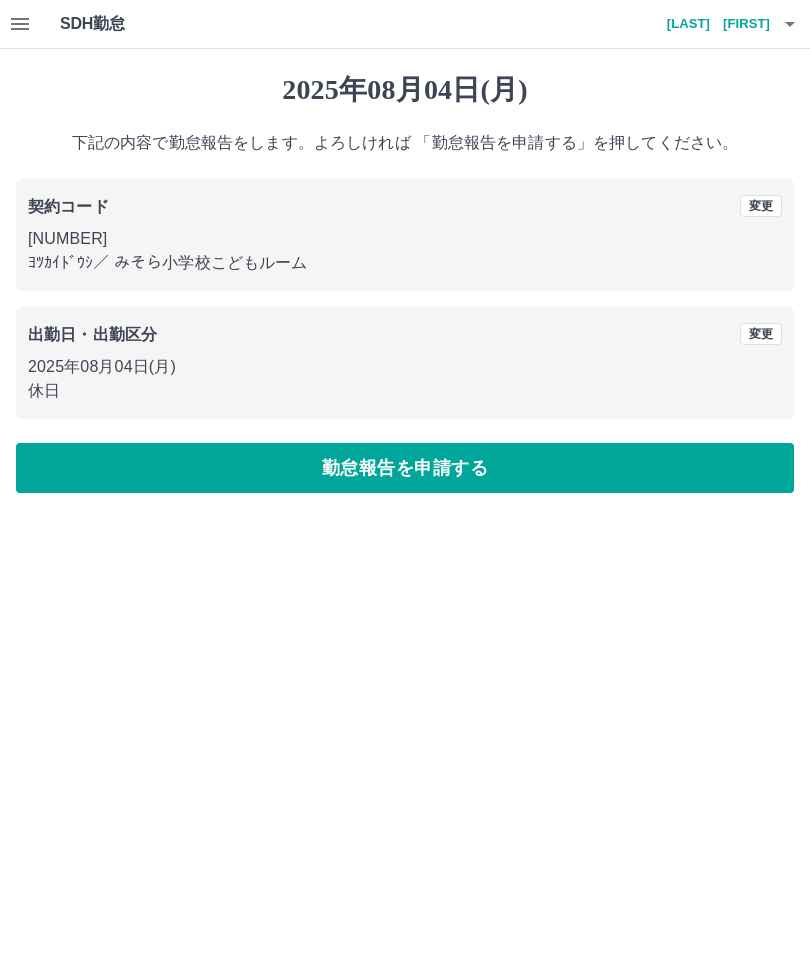 click on "勤怠報告を申請する" at bounding box center (405, 468) 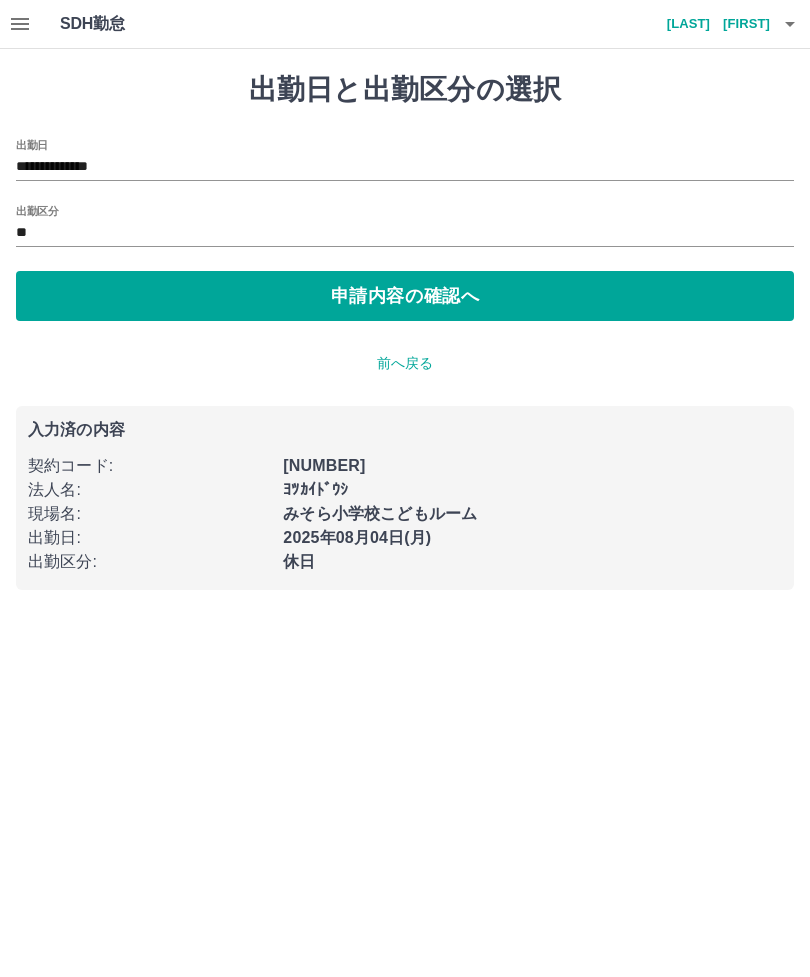 click on "**" at bounding box center [405, 233] 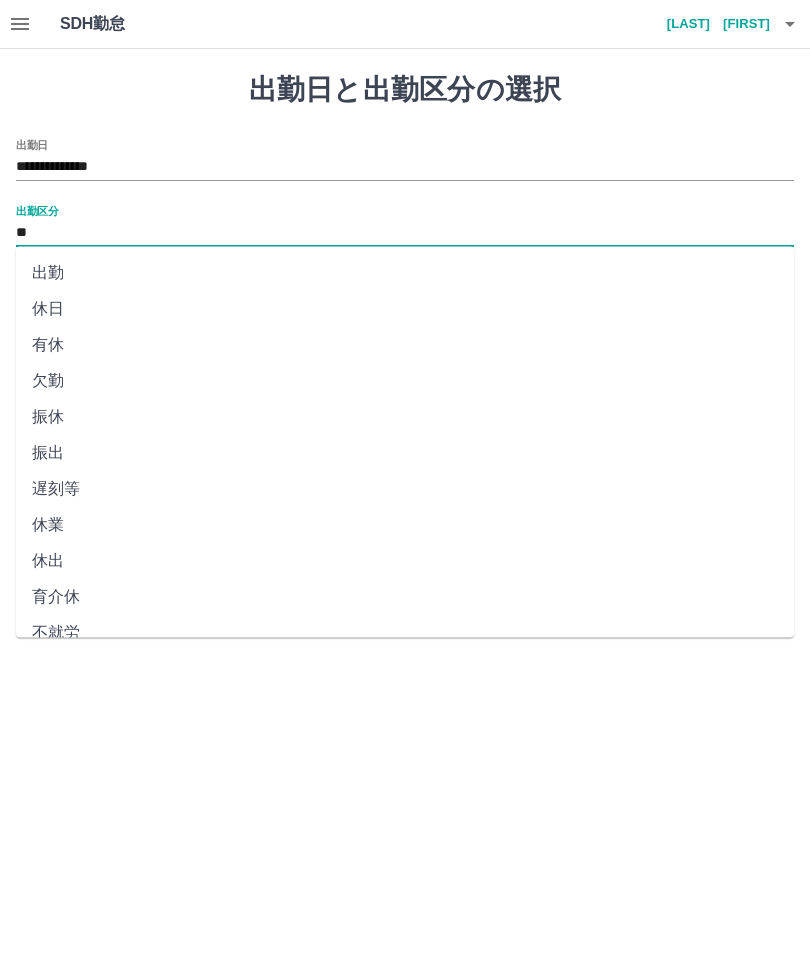 click on "出勤" at bounding box center [405, 273] 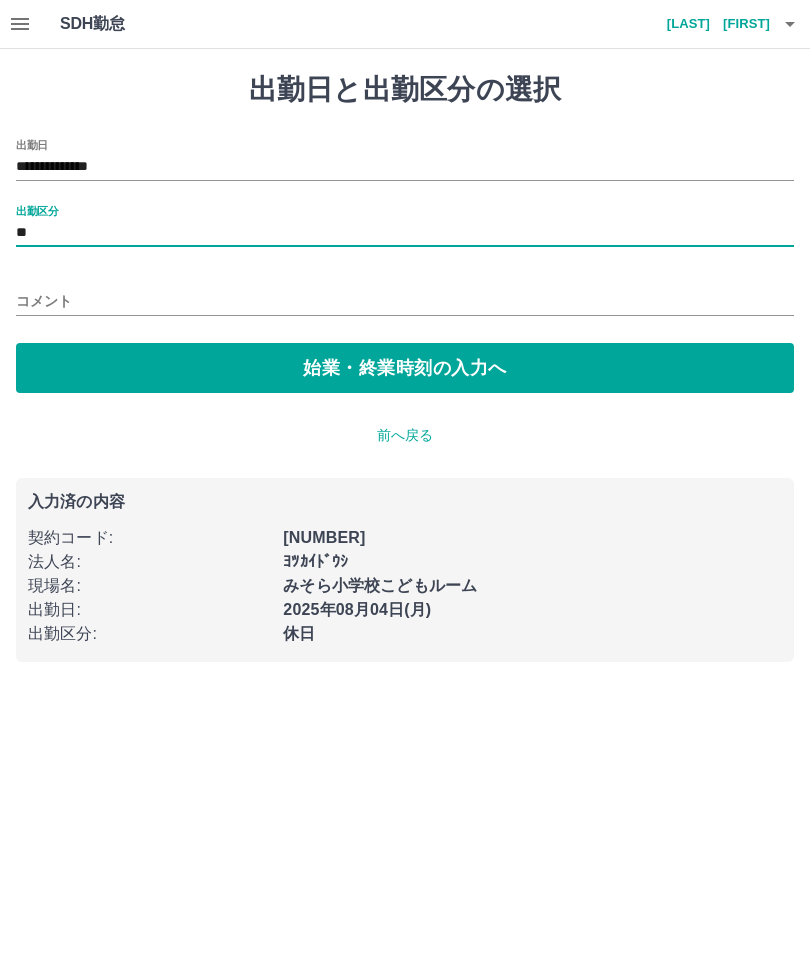 click on "前へ戻る" at bounding box center [405, 435] 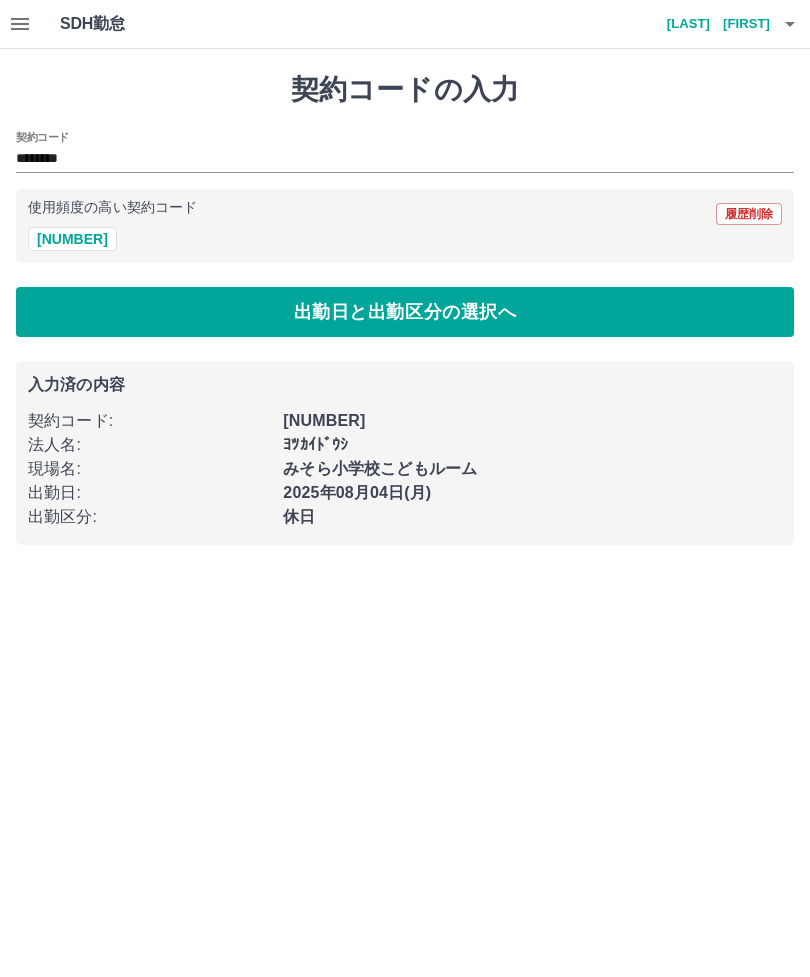 click on "出勤日と出勤区分の選択へ" at bounding box center (405, 312) 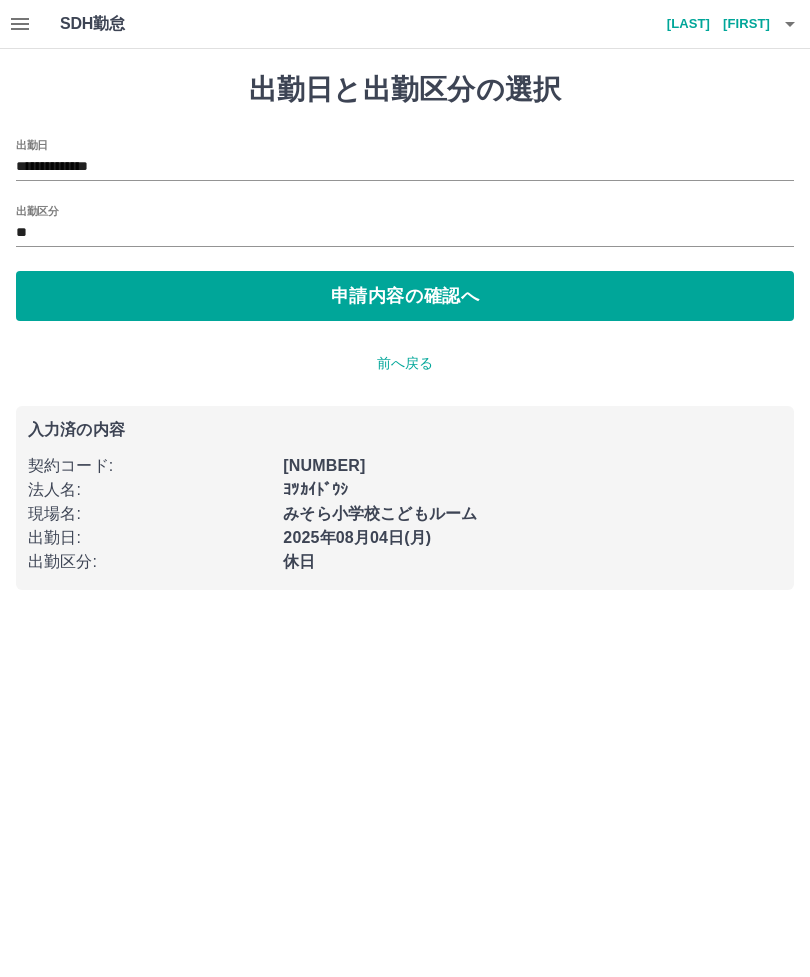 click on "**********" at bounding box center (405, 167) 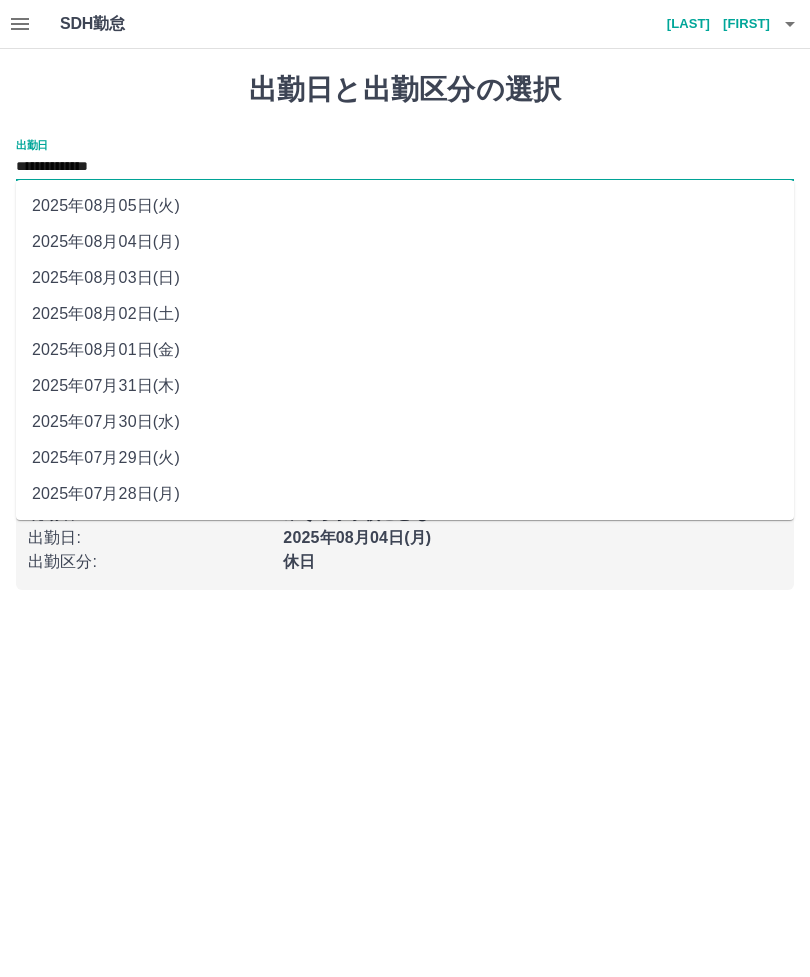 click on "2025年08月01日(金)" at bounding box center (405, 350) 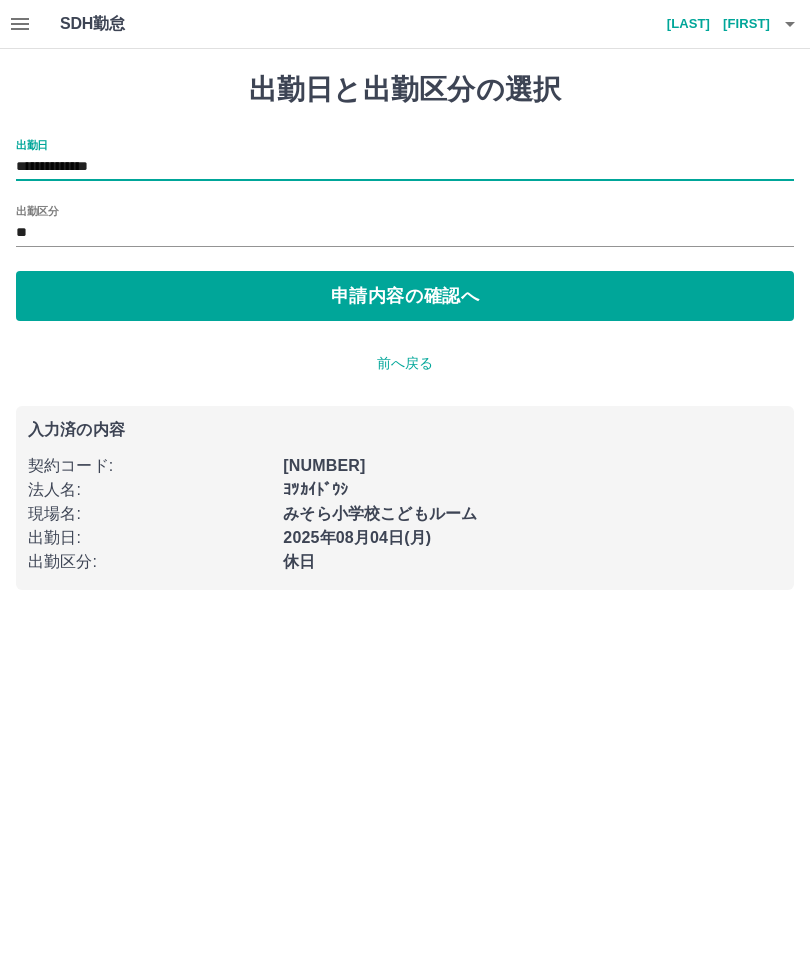 type on "**********" 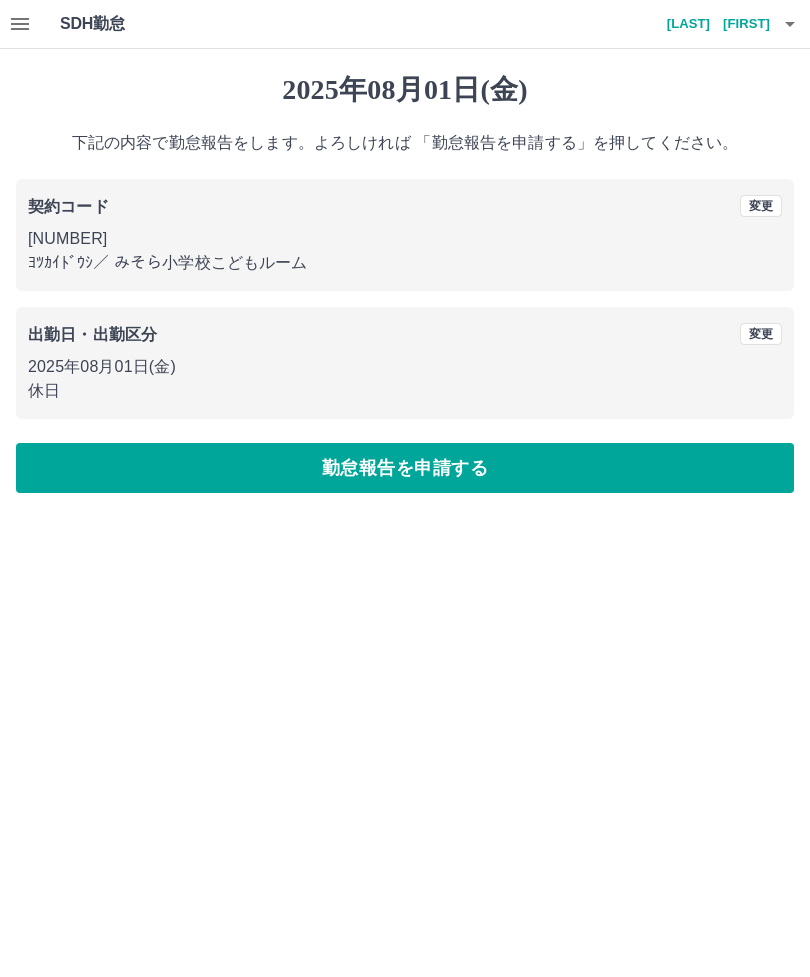click on "勤怠報告を申請する" at bounding box center (405, 468) 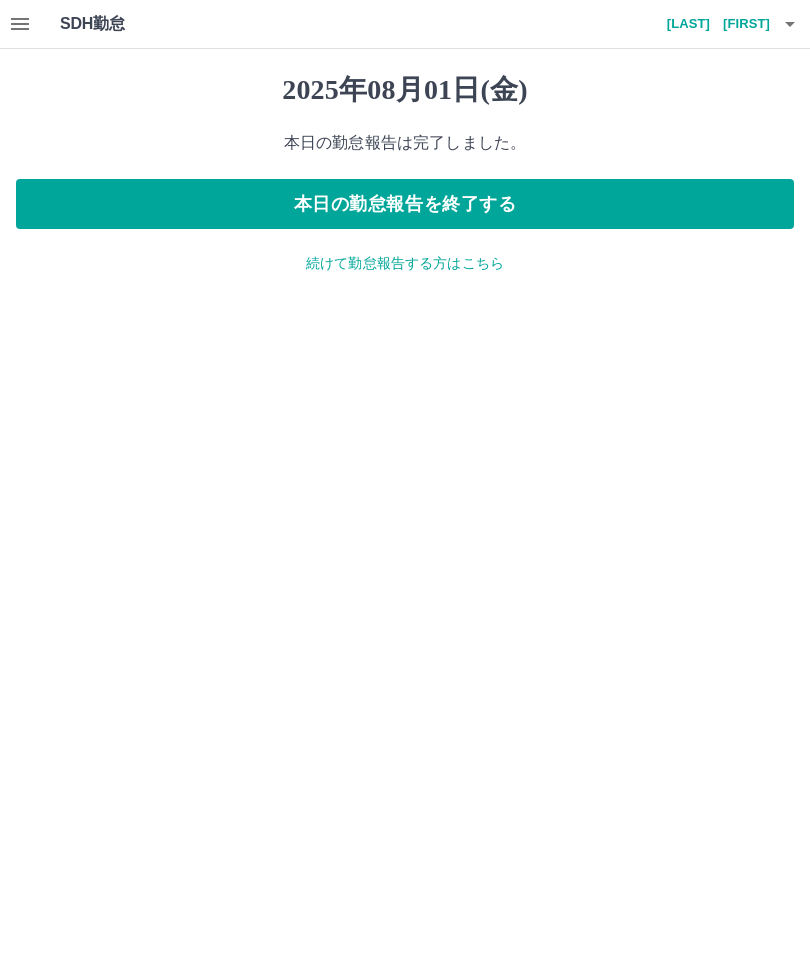 click 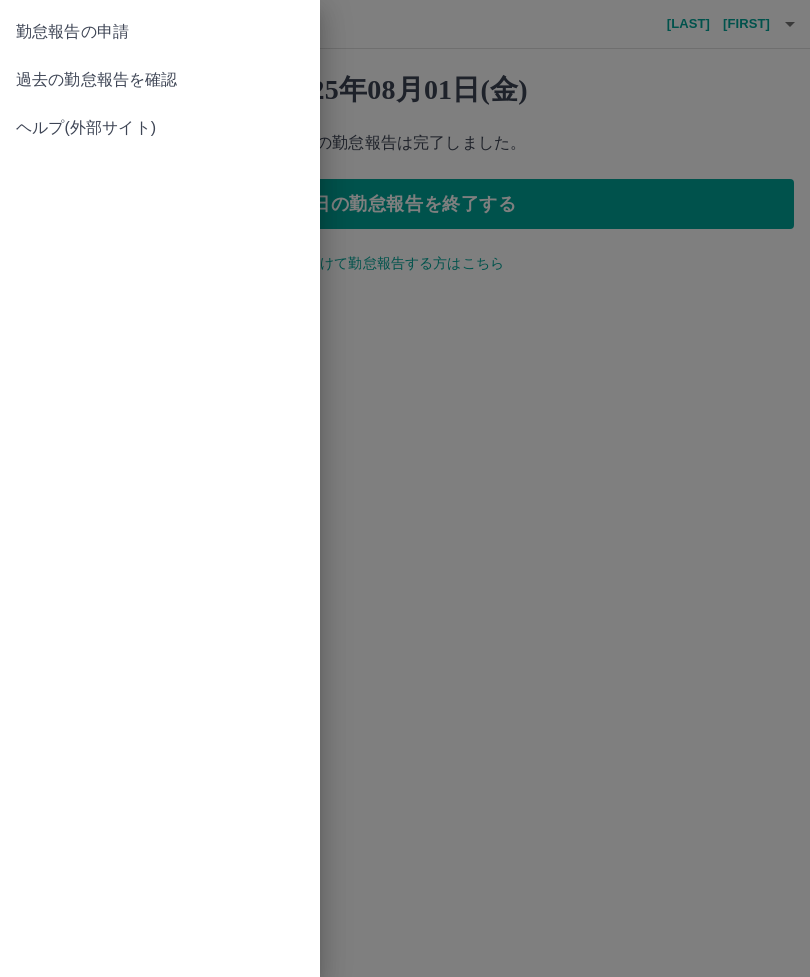 click on "過去の勤怠報告を確認" at bounding box center (160, 80) 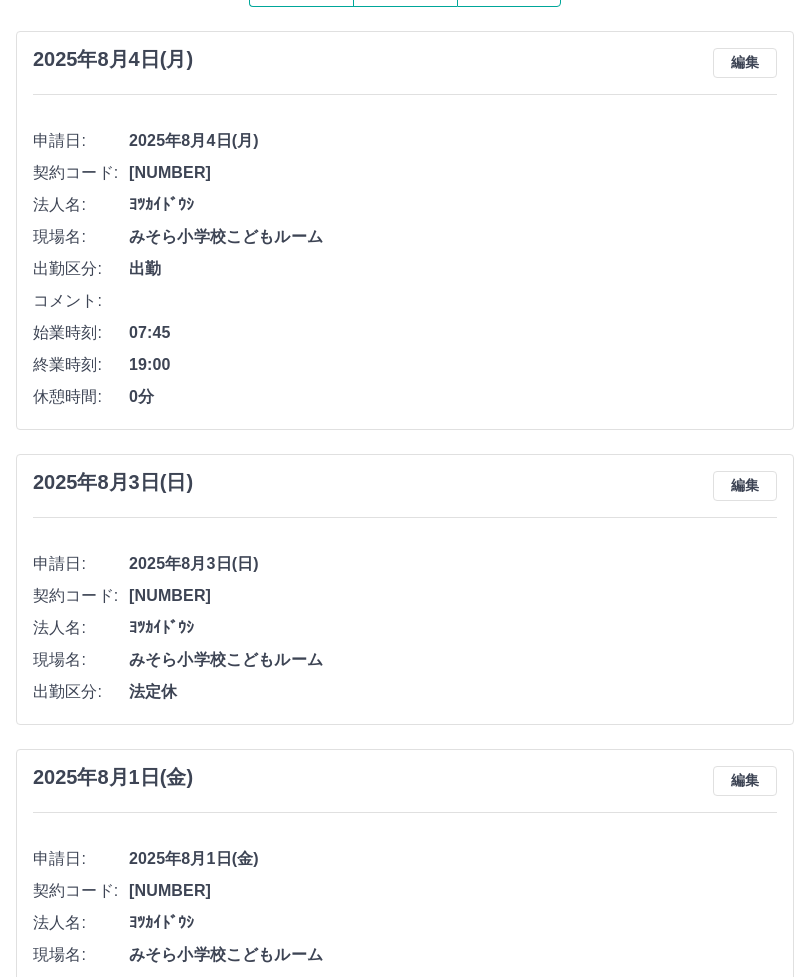 scroll, scrollTop: 0, scrollLeft: 0, axis: both 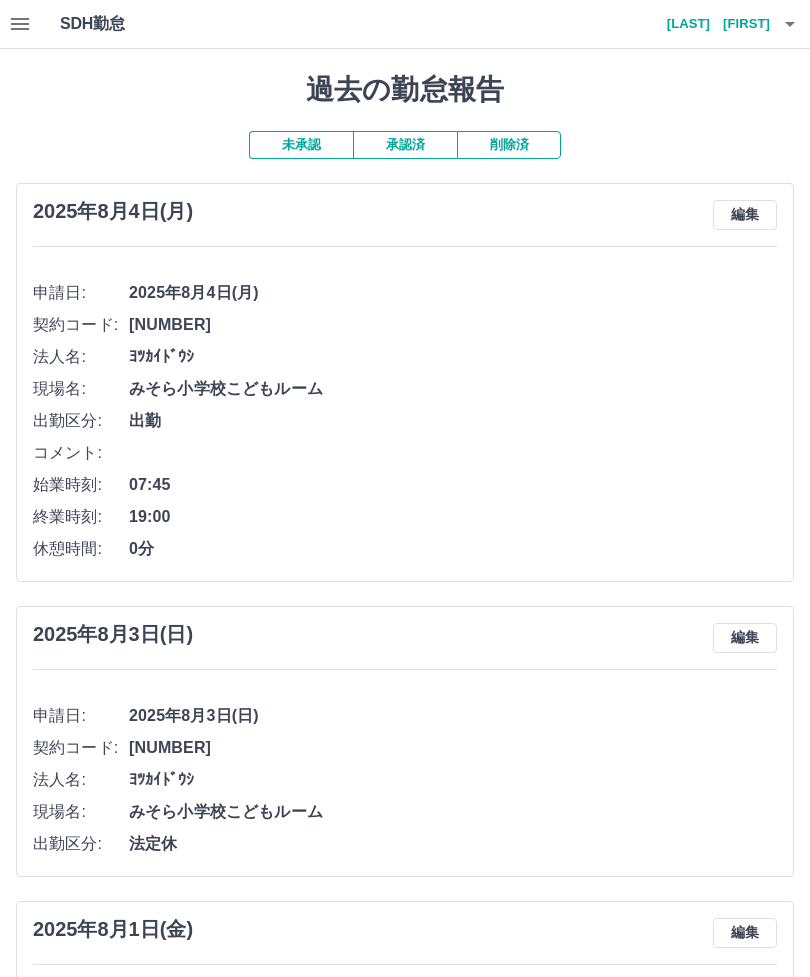 click at bounding box center (20, 24) 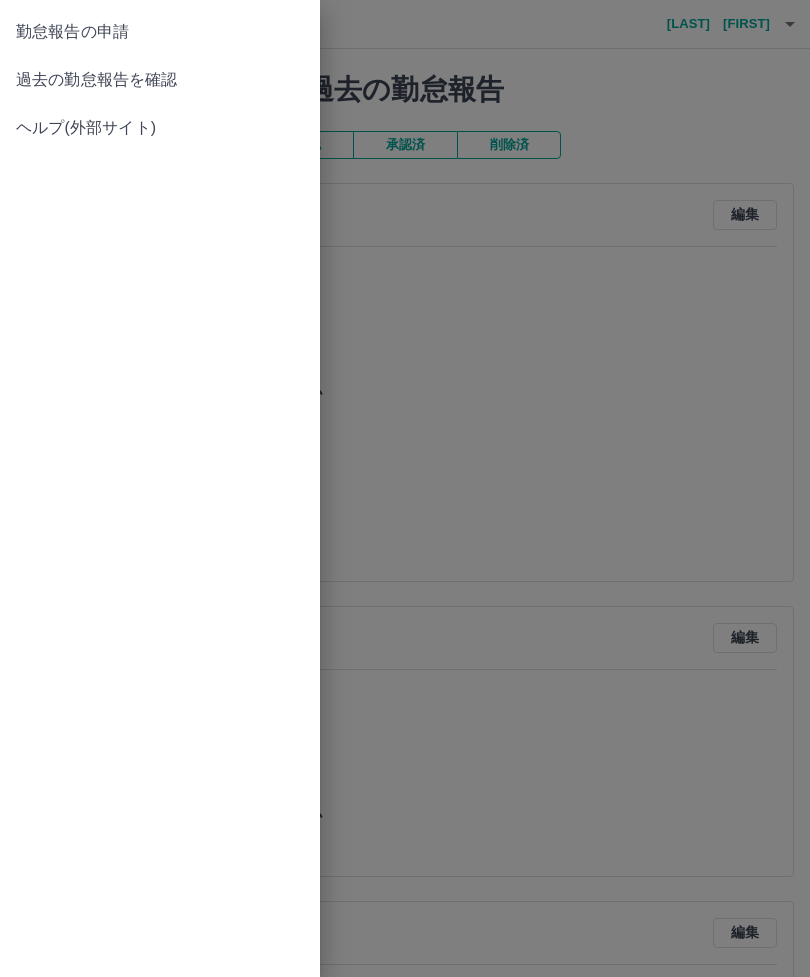 click on "勤怠報告の申請" at bounding box center (160, 32) 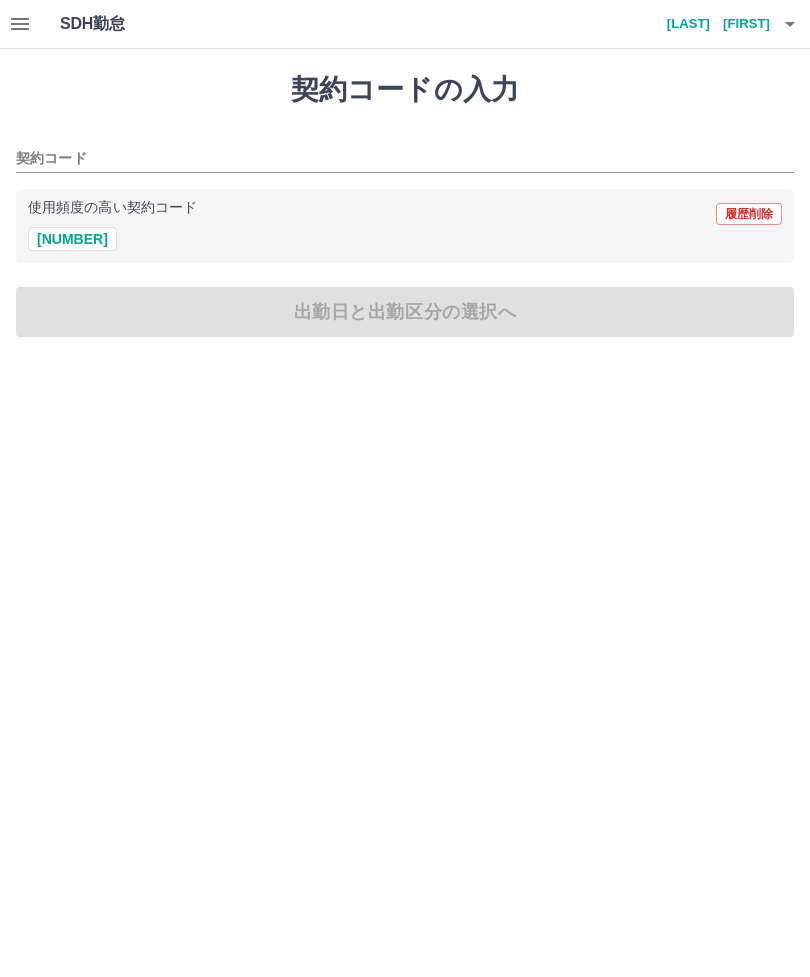 click on "[NUMBER]" at bounding box center [72, 239] 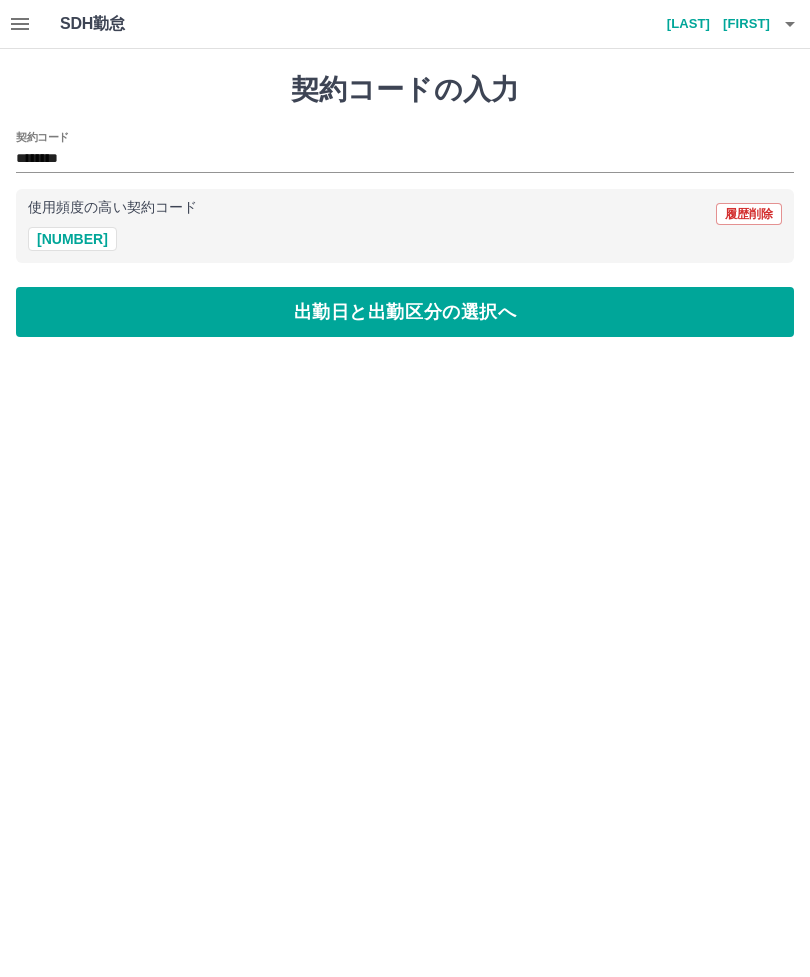 click on "出勤日と出勤区分の選択へ" at bounding box center [405, 312] 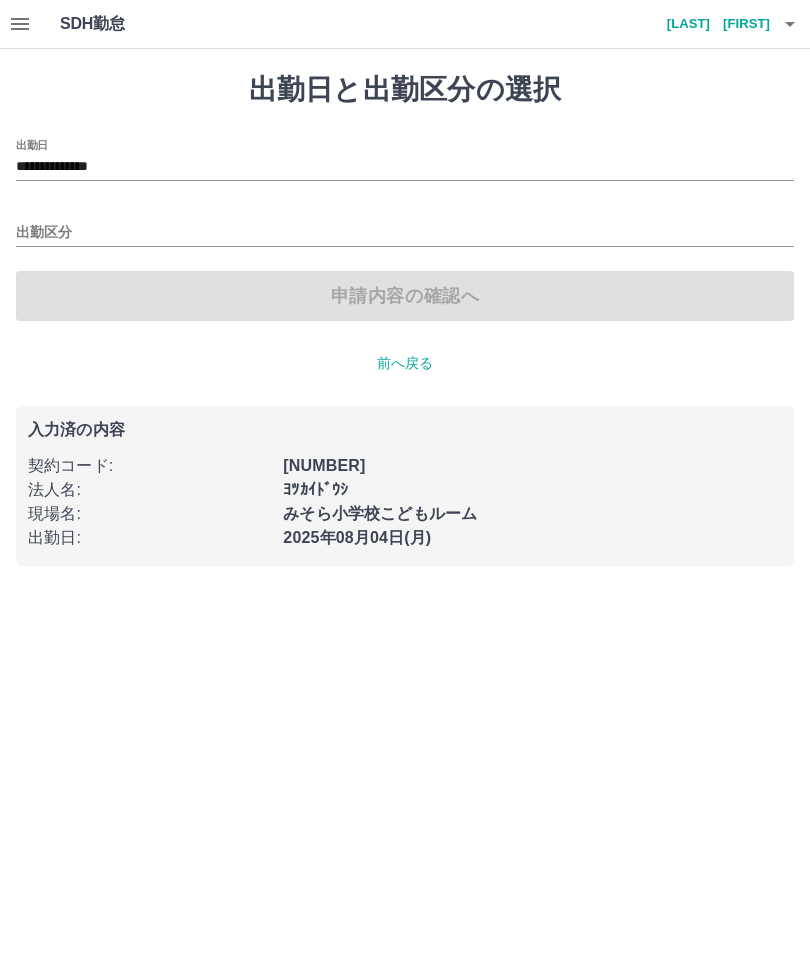 click on "**********" at bounding box center (405, 167) 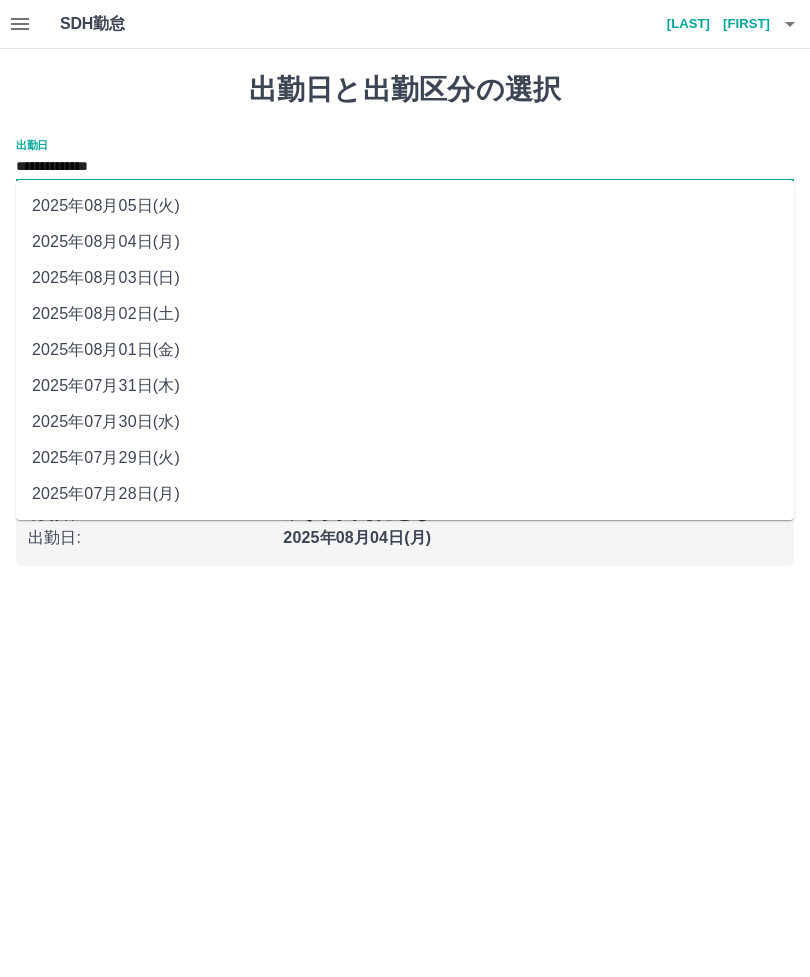 click on "2025年08月03日(日)" at bounding box center [405, 278] 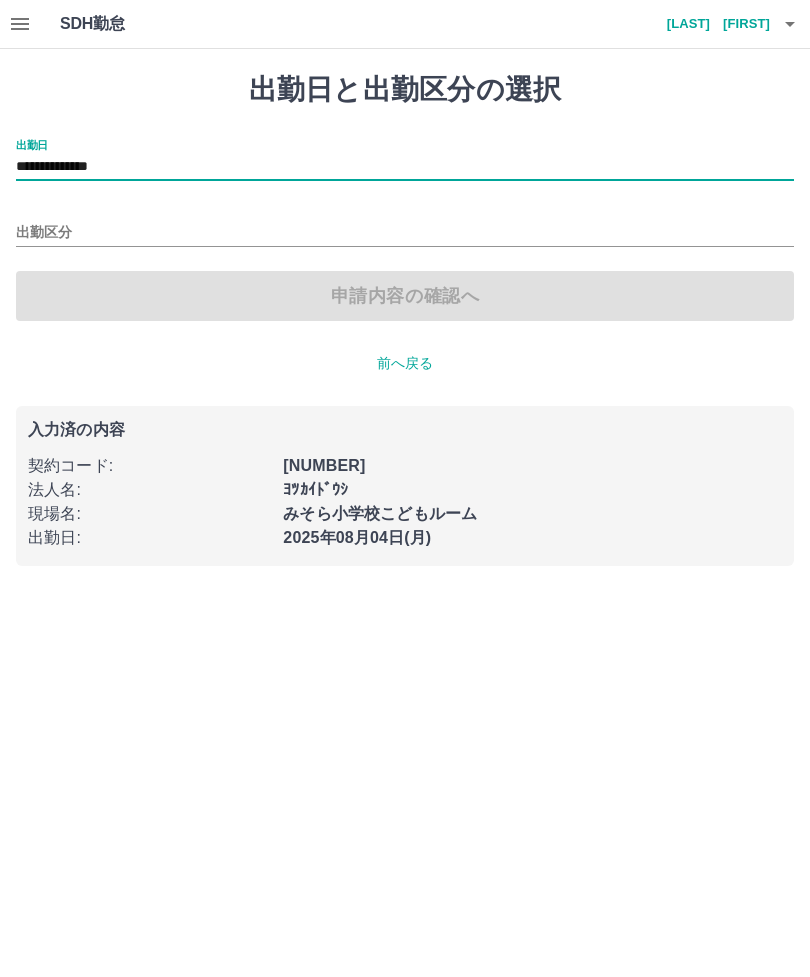 click on "**********" at bounding box center [405, 160] 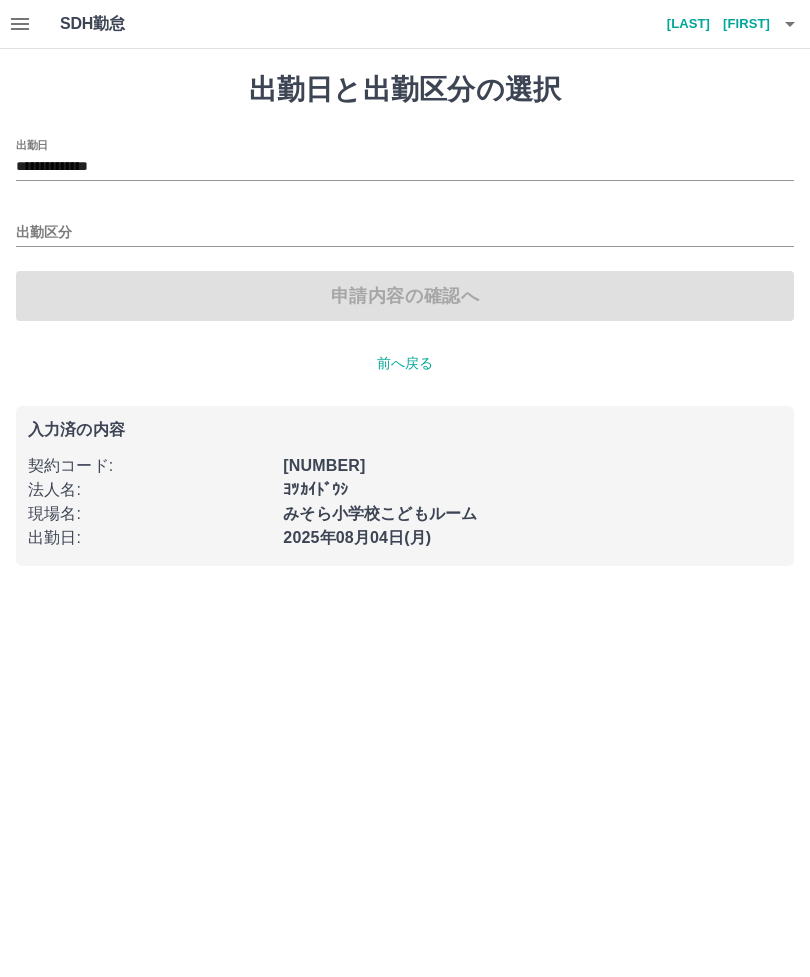 click on "**********" at bounding box center [405, 167] 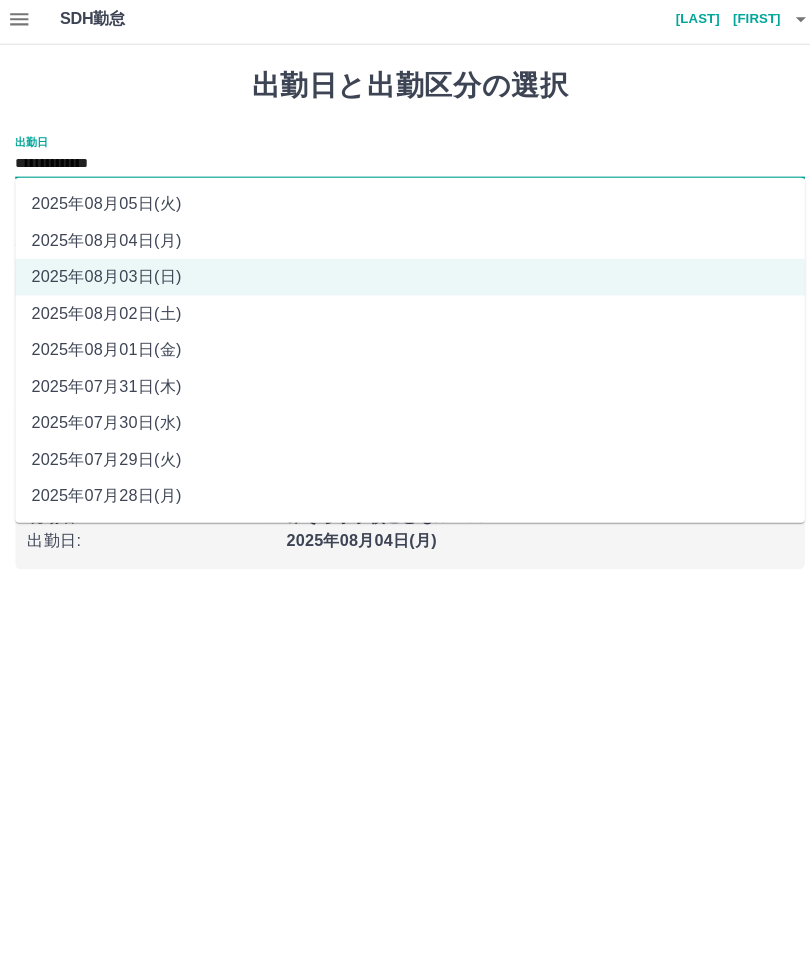 click on "2025年08月02日(土)" at bounding box center [405, 314] 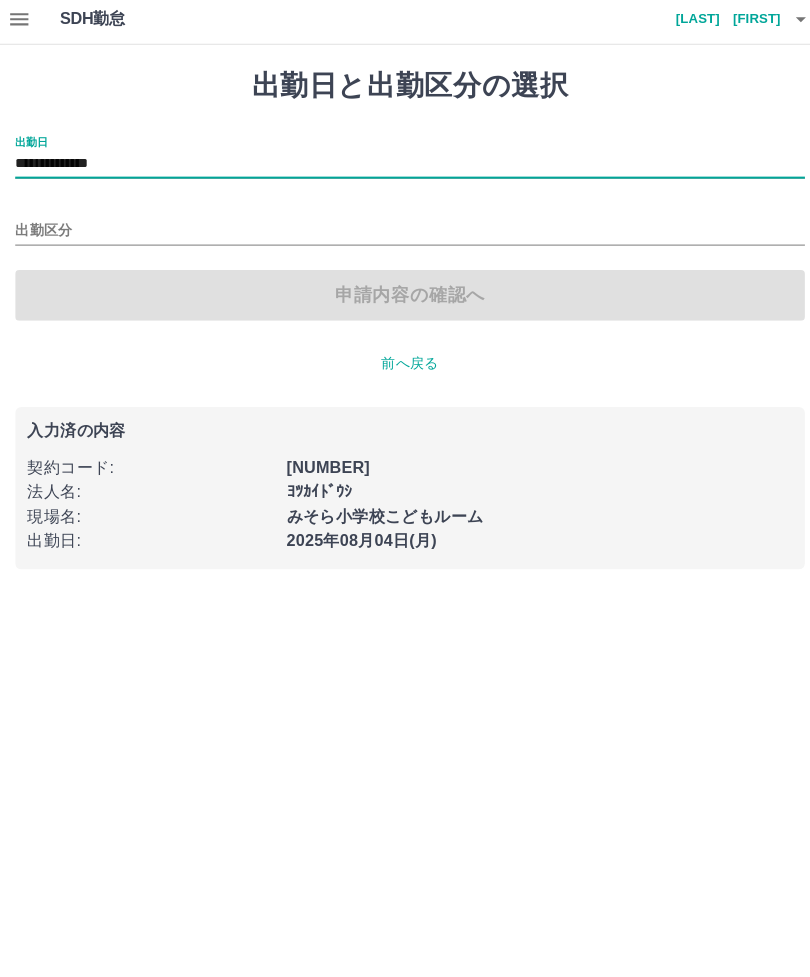 click on "出勤区分" at bounding box center [405, 226] 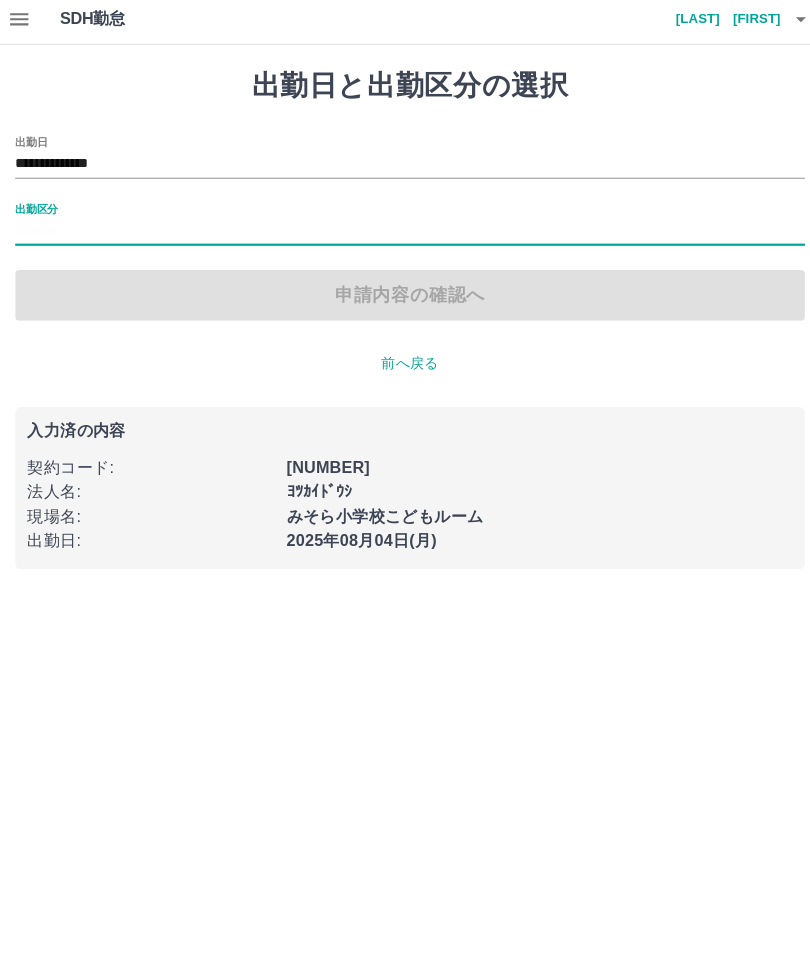 click on "出勤区分" at bounding box center [405, 226] 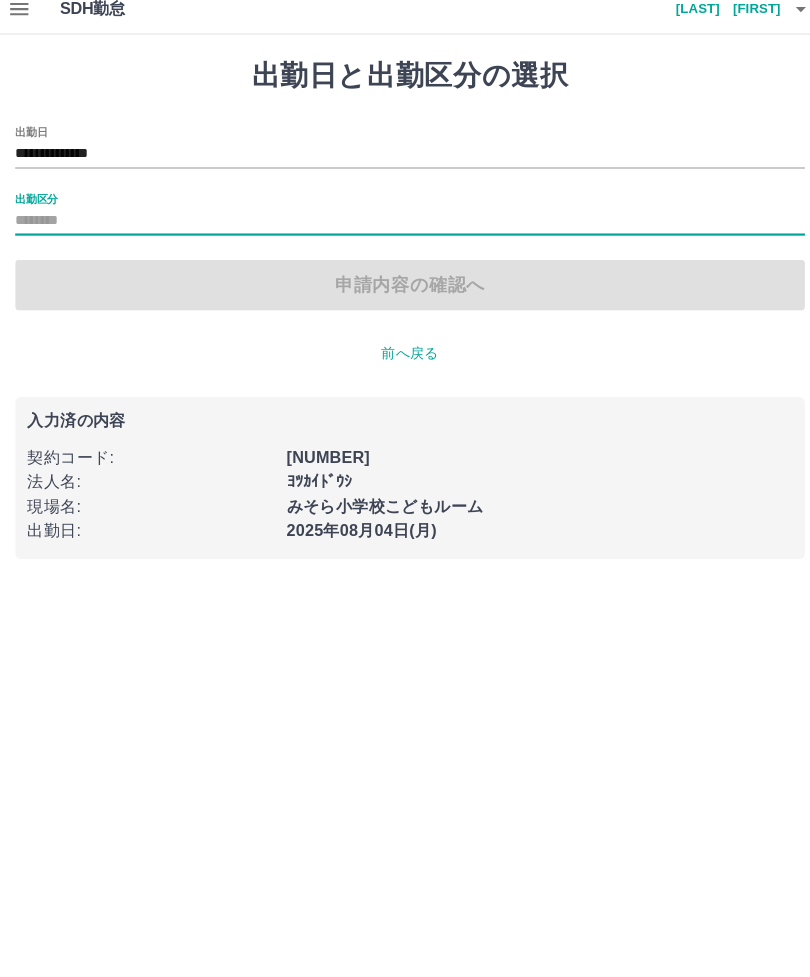 click on "出勤区分" at bounding box center [405, 226] 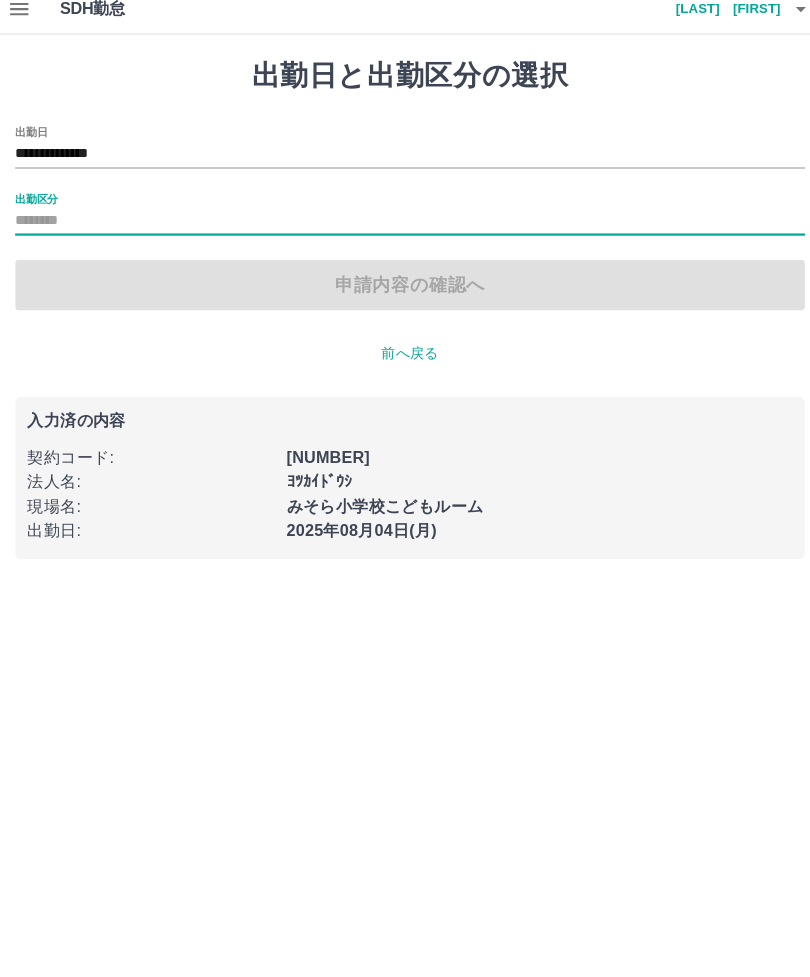 click on "出勤区分" at bounding box center (405, 233) 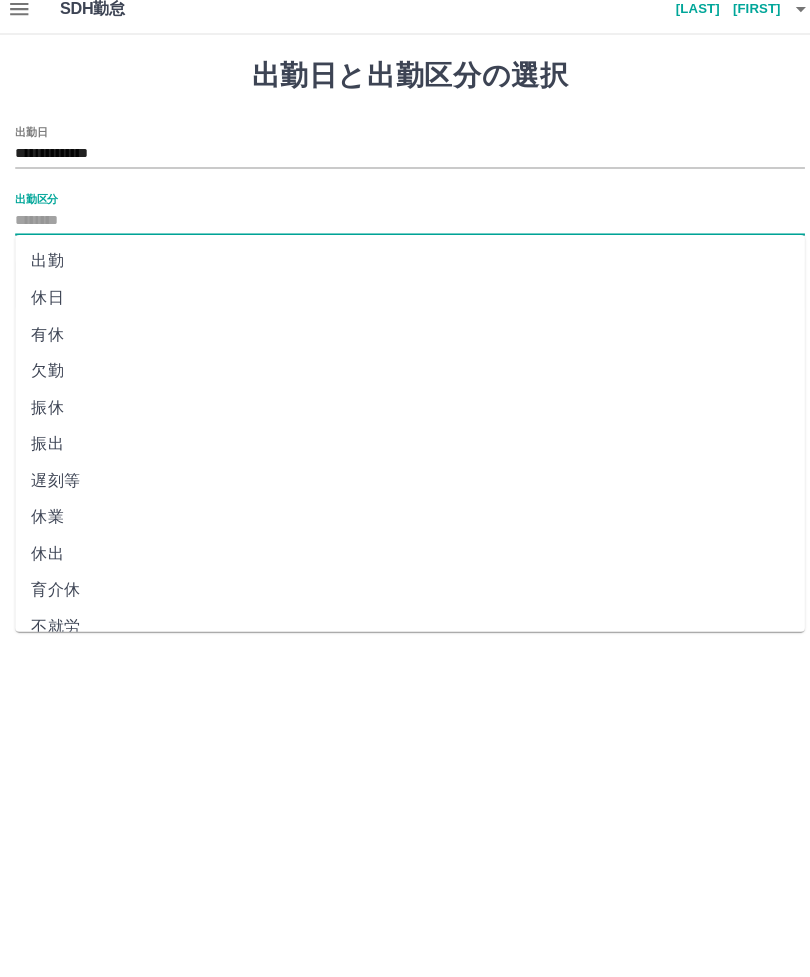 click on "休日" at bounding box center (405, 309) 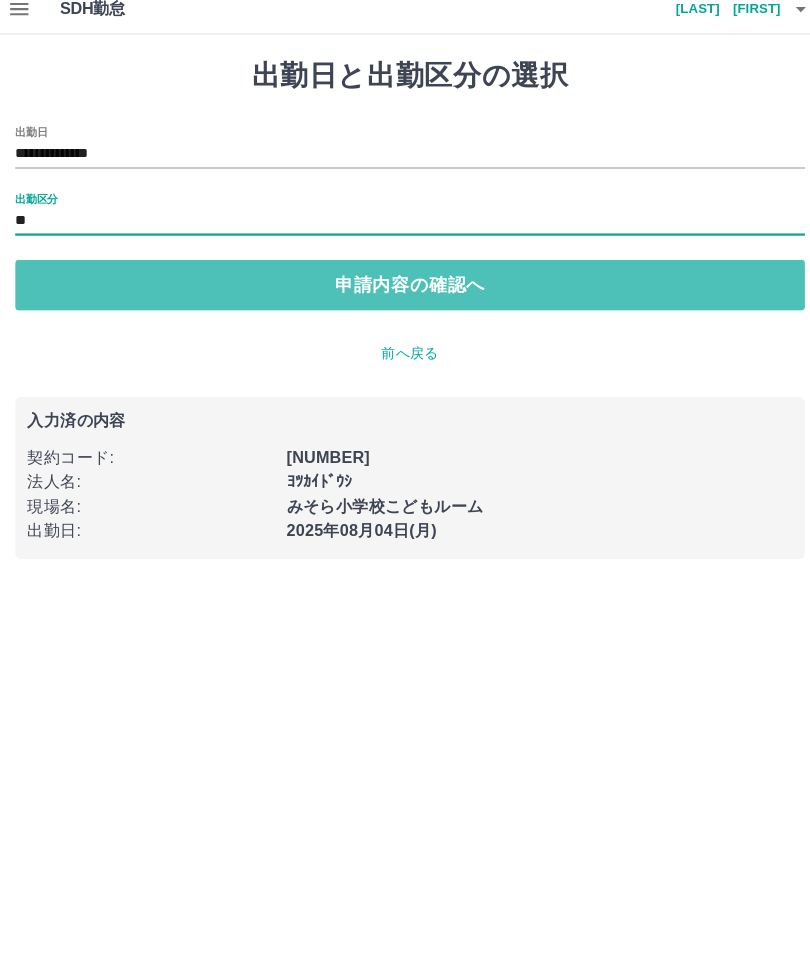 click on "申請内容の確認へ" at bounding box center [405, 296] 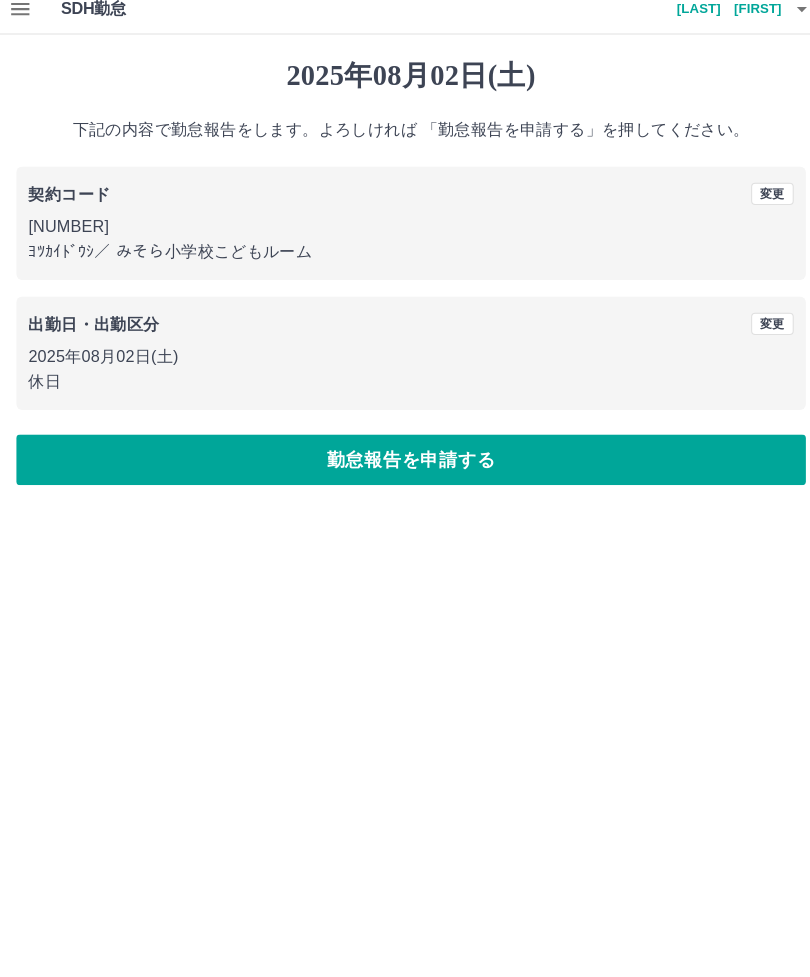 click on "勤怠報告を申請する" at bounding box center [405, 468] 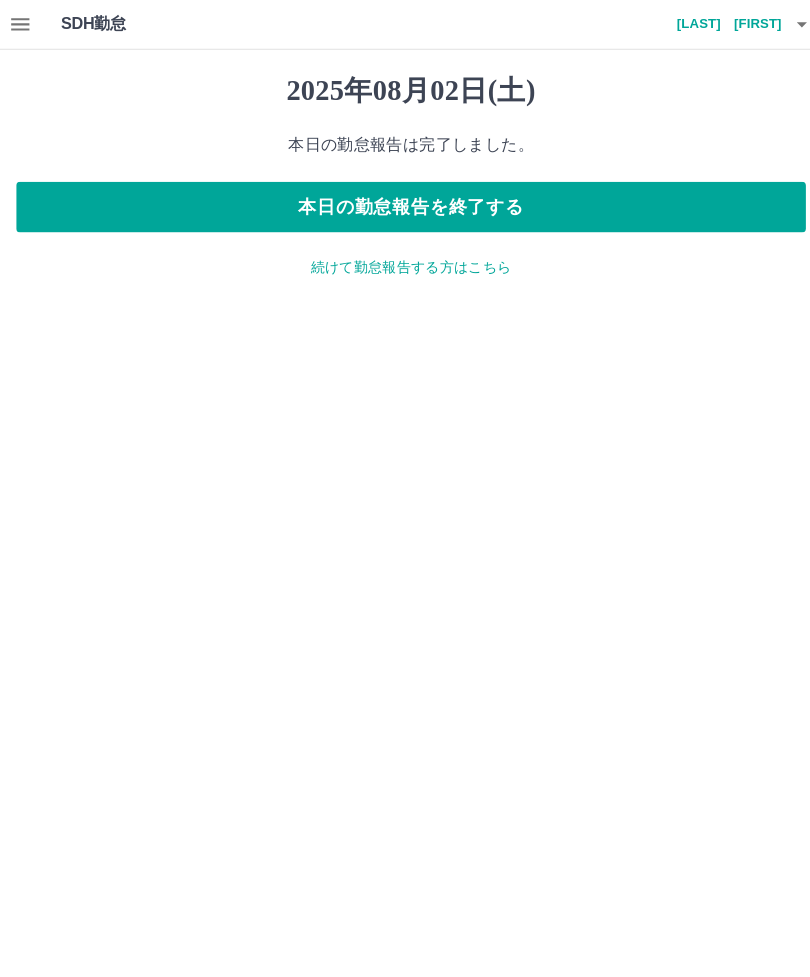 click on "本日の勤怠報告を終了する" at bounding box center [405, 204] 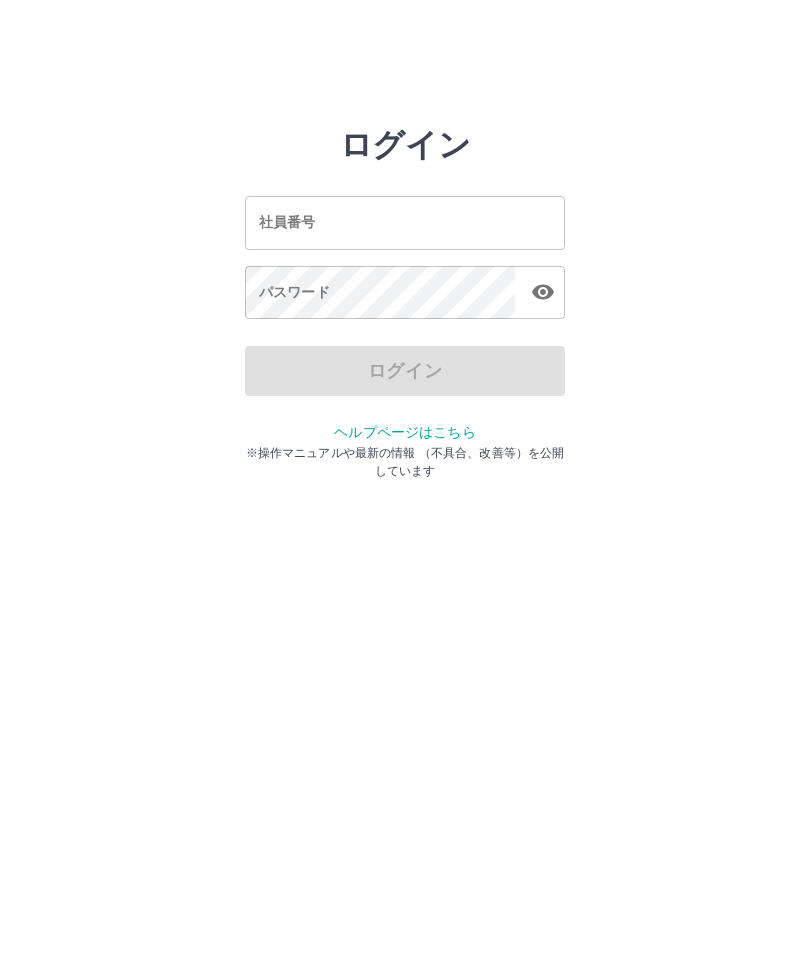 scroll, scrollTop: 0, scrollLeft: 0, axis: both 